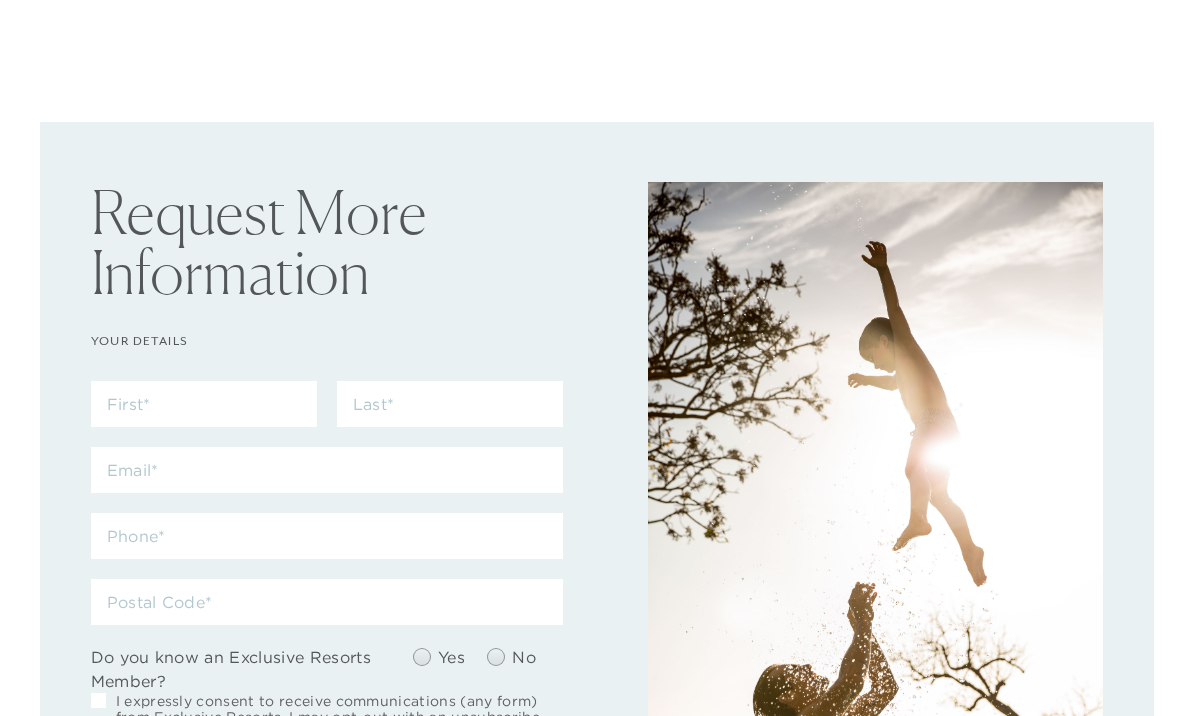 scroll, scrollTop: 0, scrollLeft: 0, axis: both 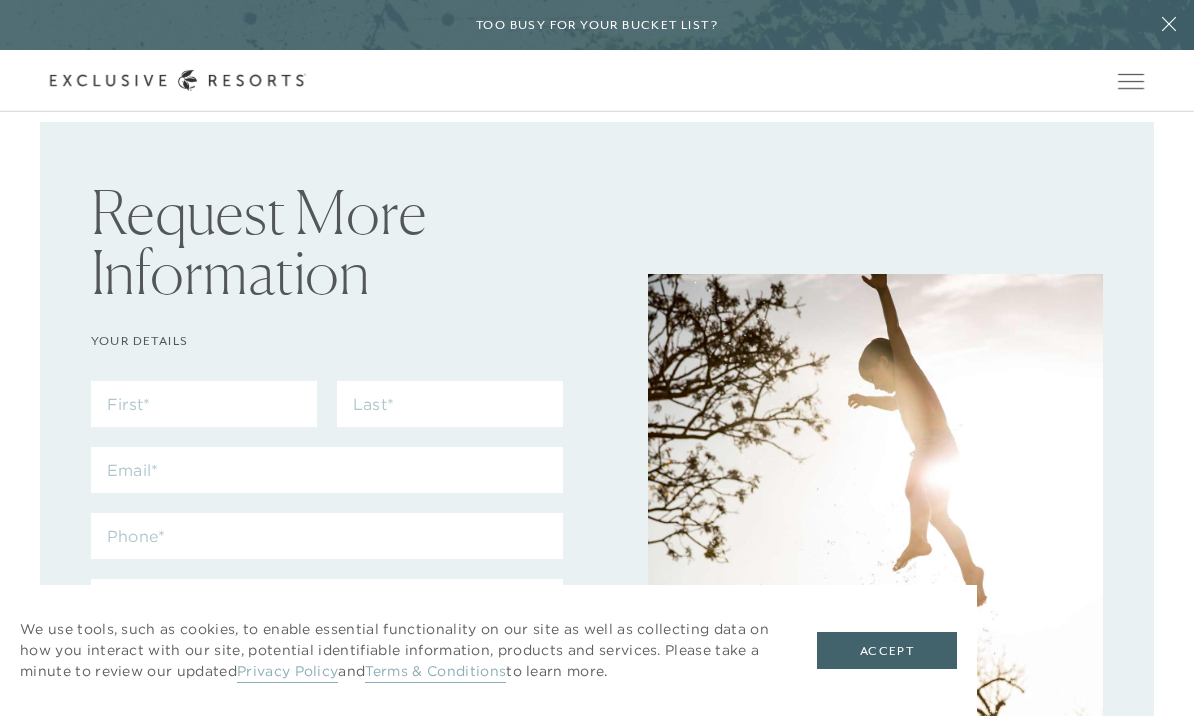 click at bounding box center [1131, 81] 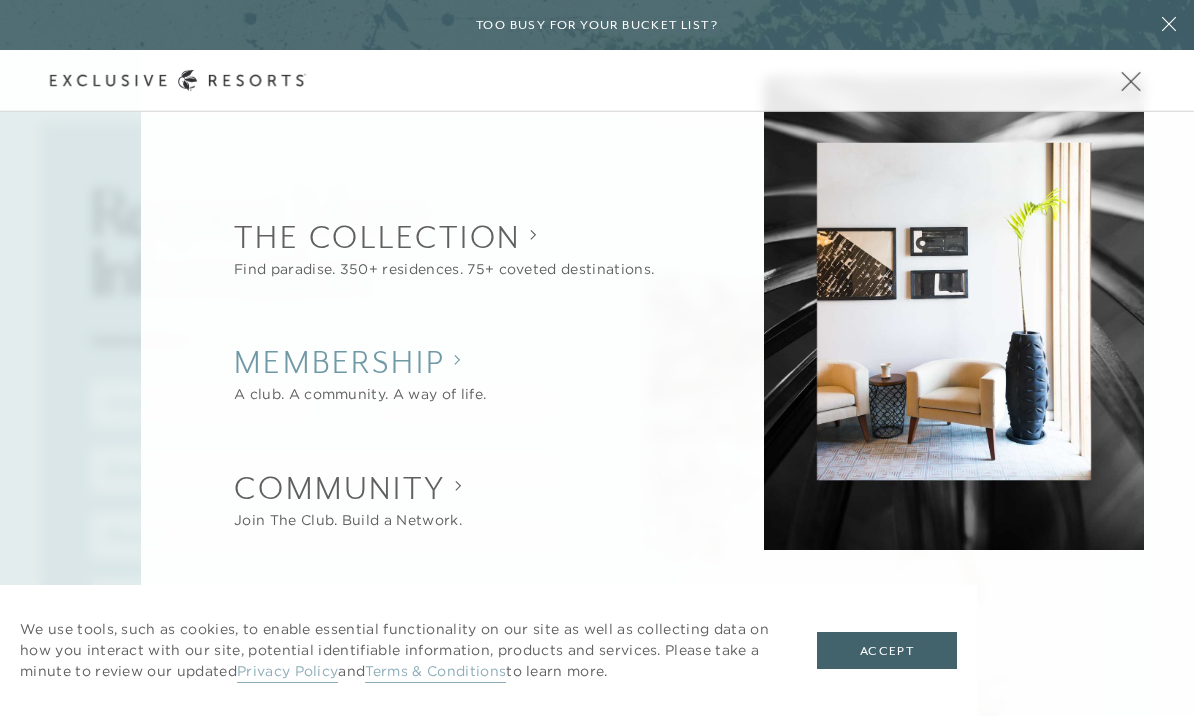 click on "Membership" at bounding box center (360, 362) 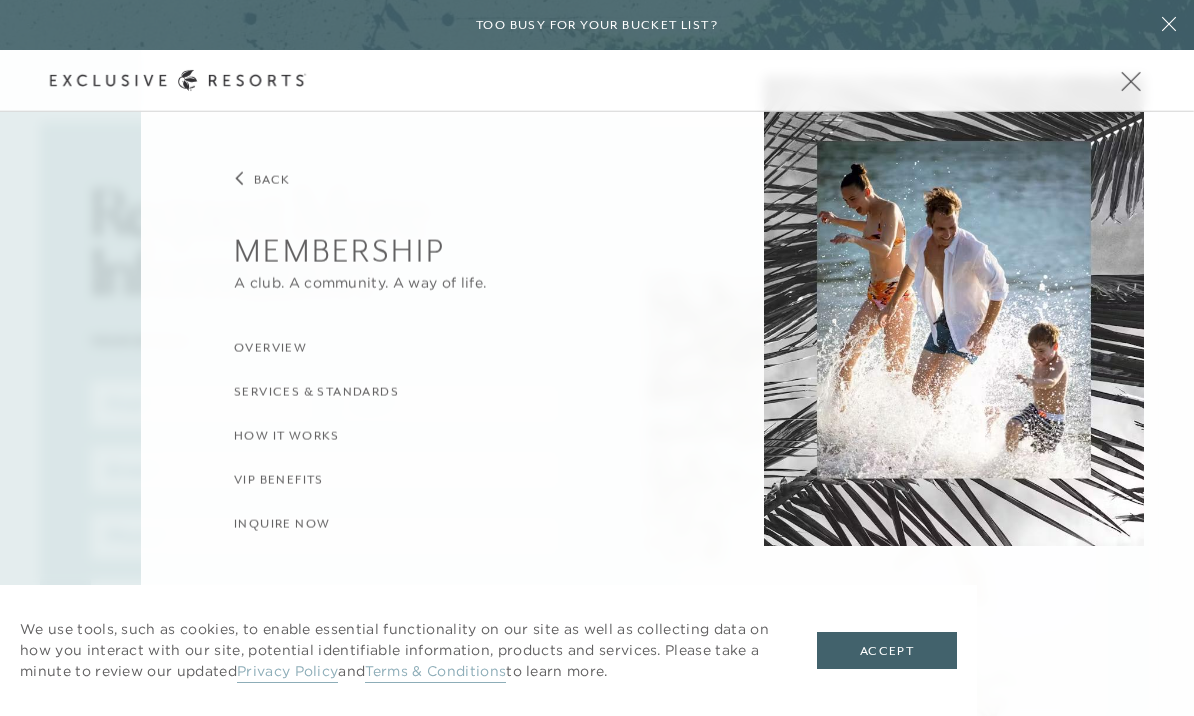 click on "Overview" at bounding box center [270, 349] 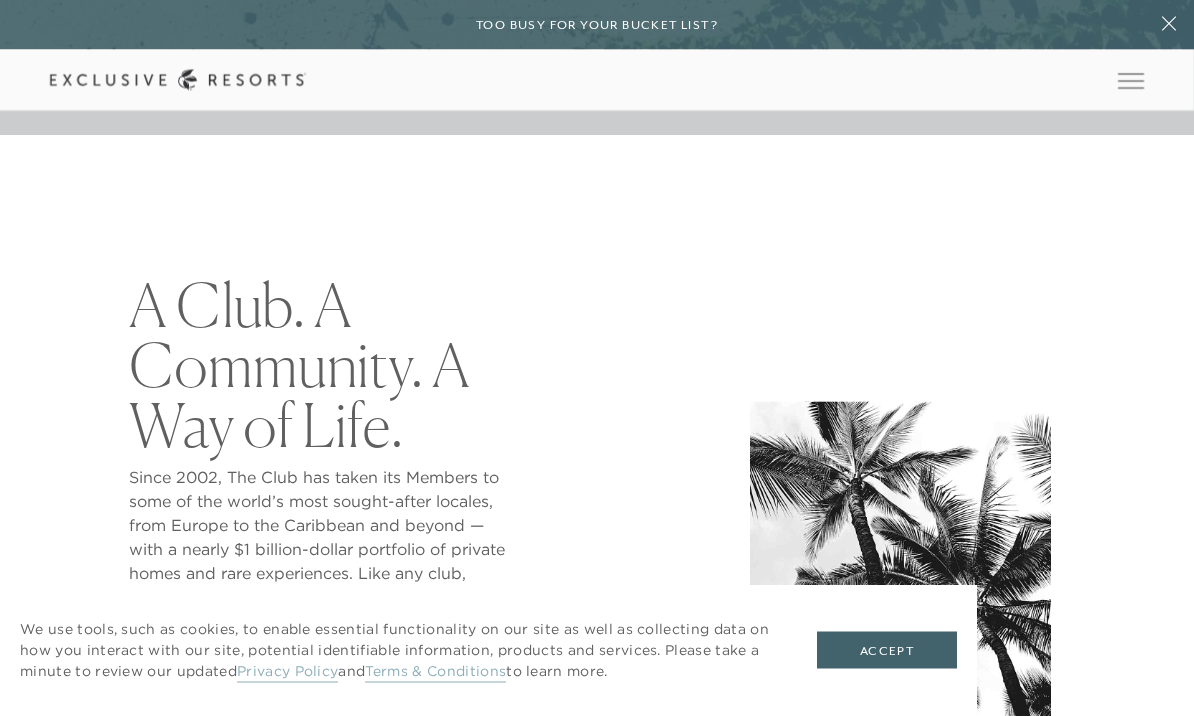 scroll, scrollTop: 581, scrollLeft: 0, axis: vertical 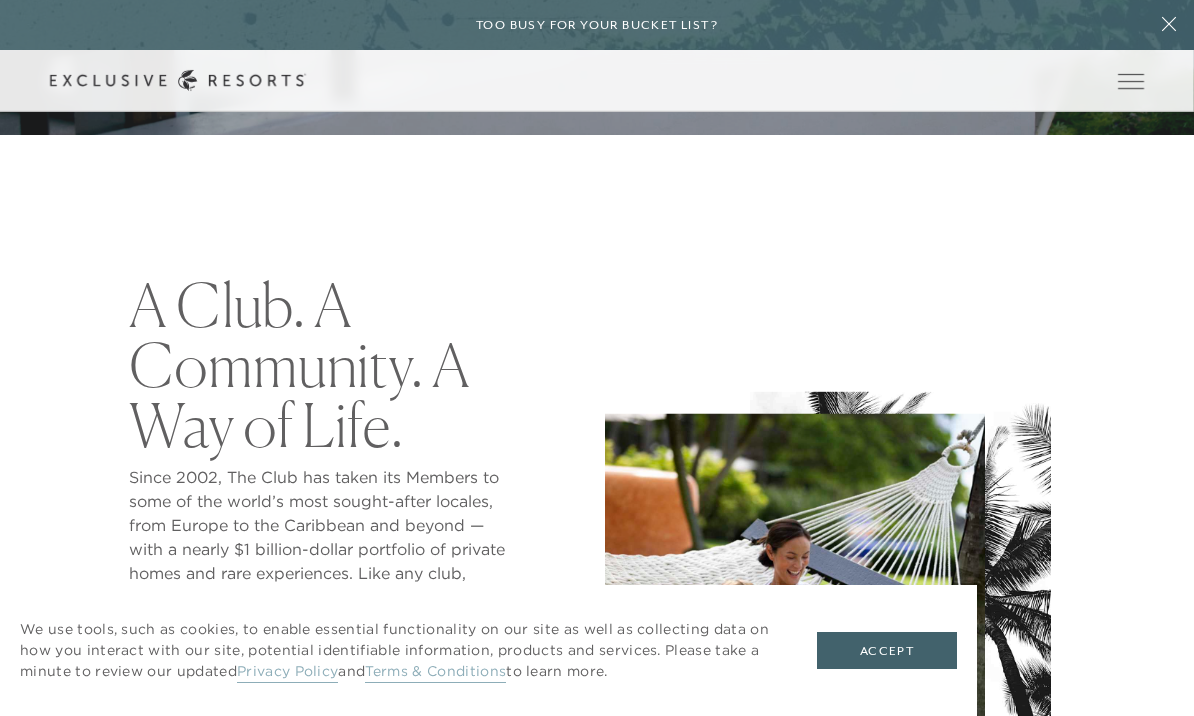 click on "Accept" at bounding box center [887, 651] 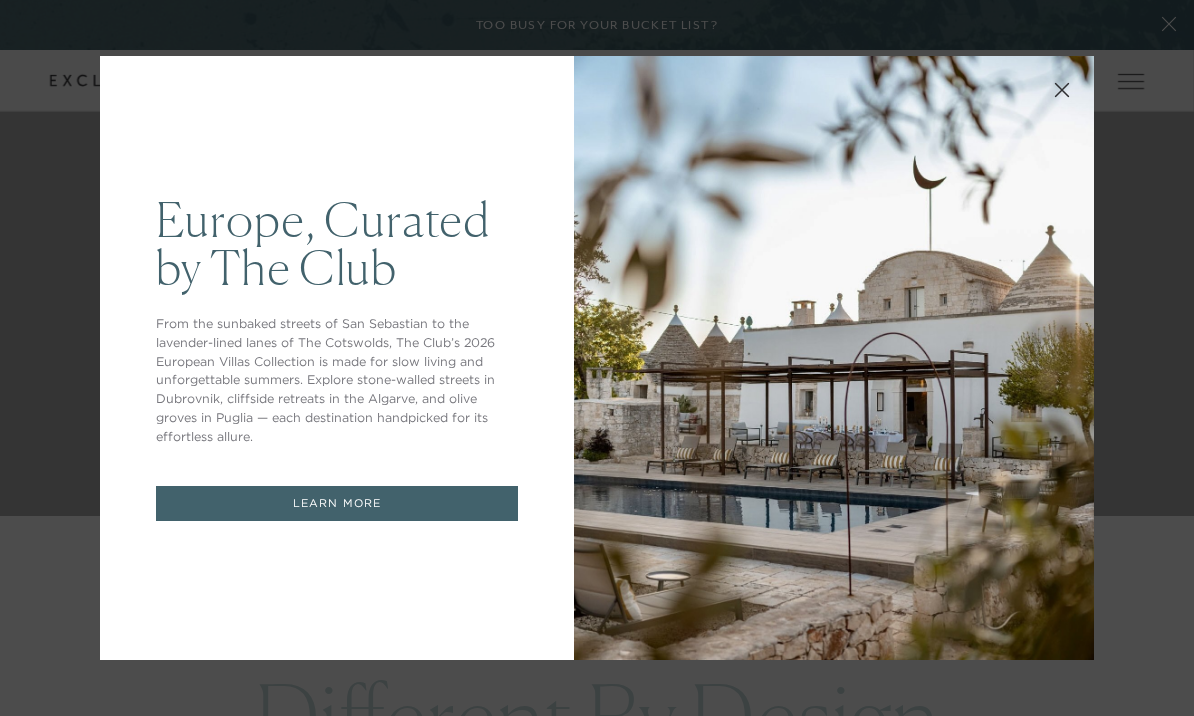 scroll, scrollTop: 1602, scrollLeft: 0, axis: vertical 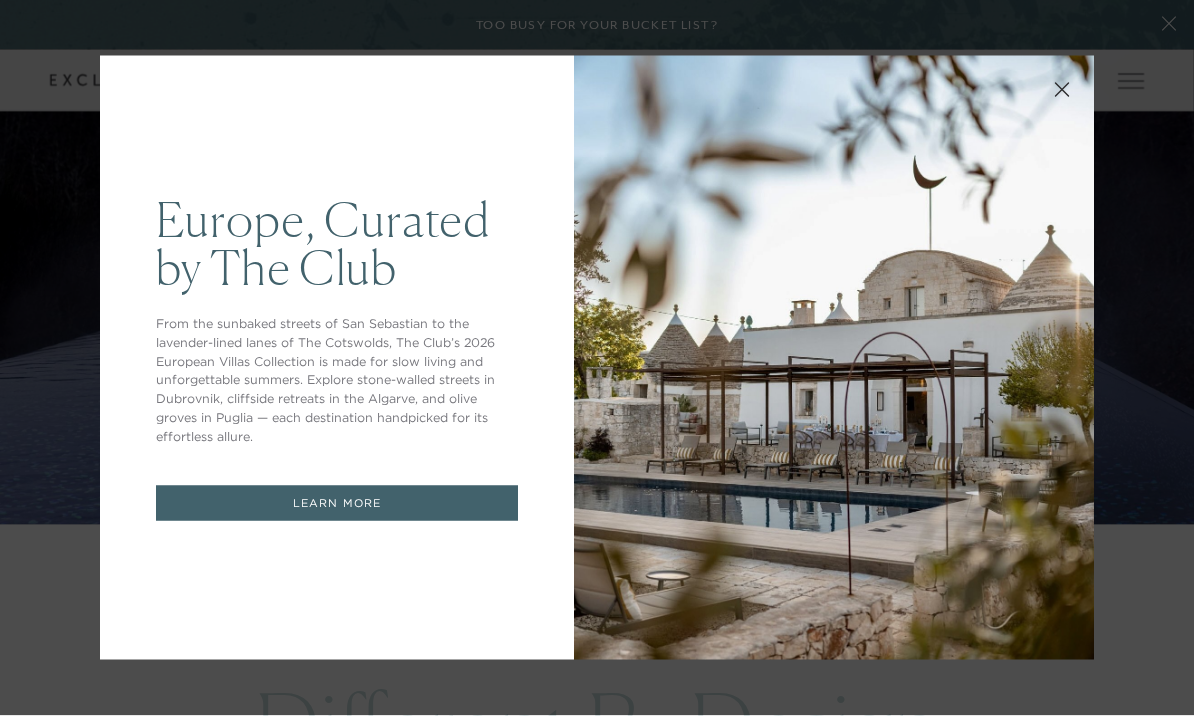 click at bounding box center (1062, 88) 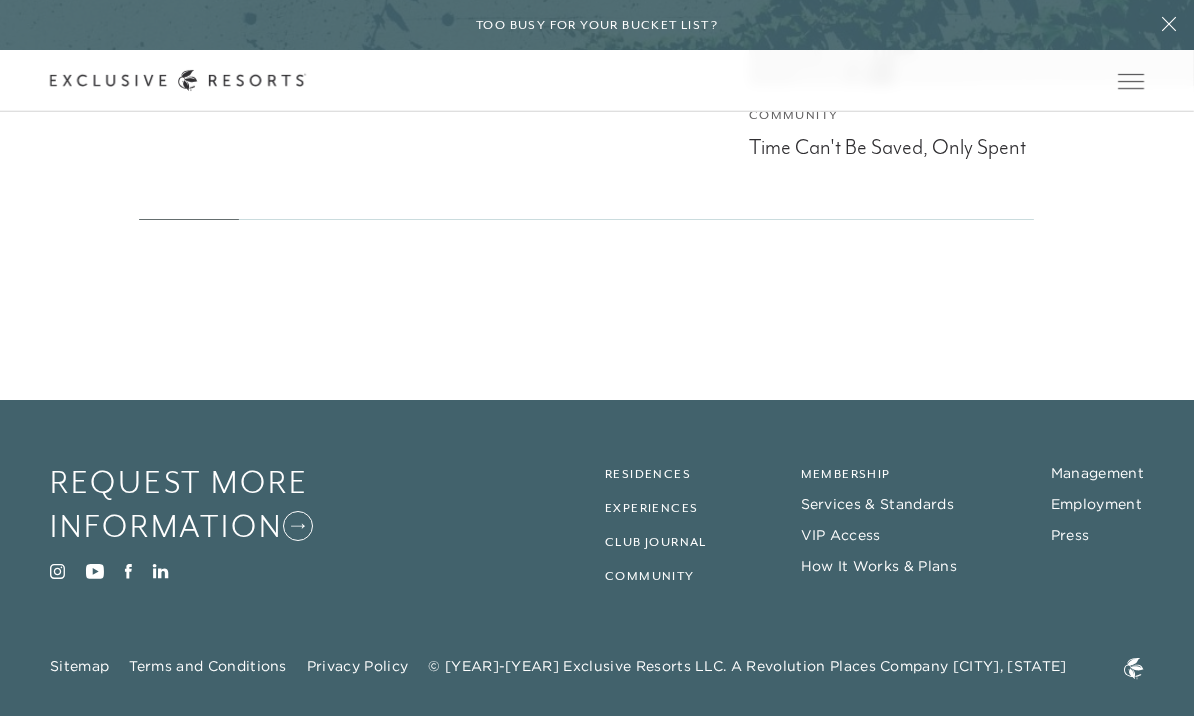scroll, scrollTop: 7939, scrollLeft: 0, axis: vertical 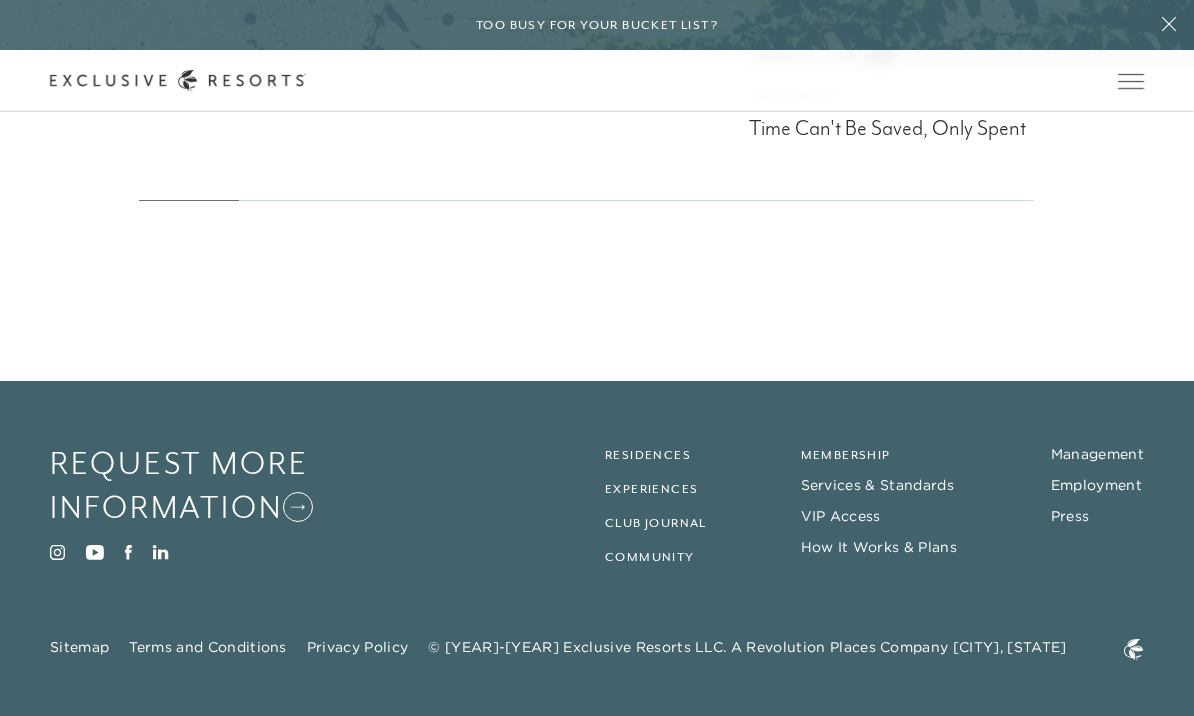 click on "How It Works & Plans" at bounding box center (879, 547) 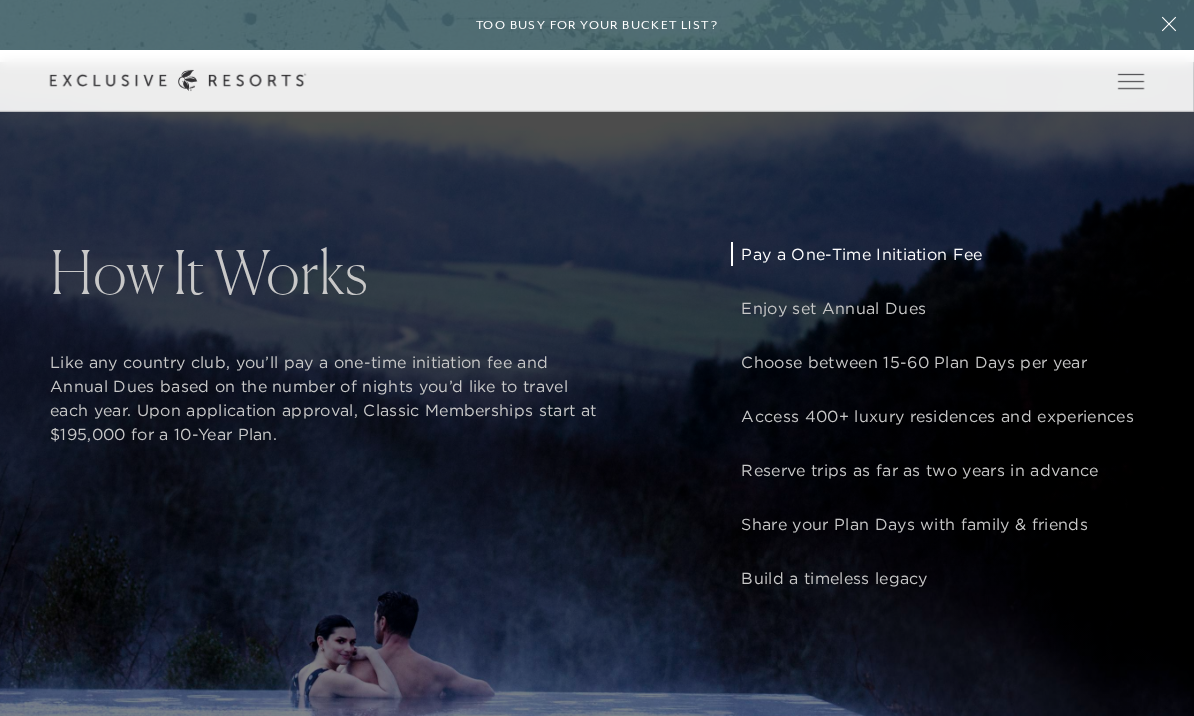 scroll, scrollTop: 1375, scrollLeft: 0, axis: vertical 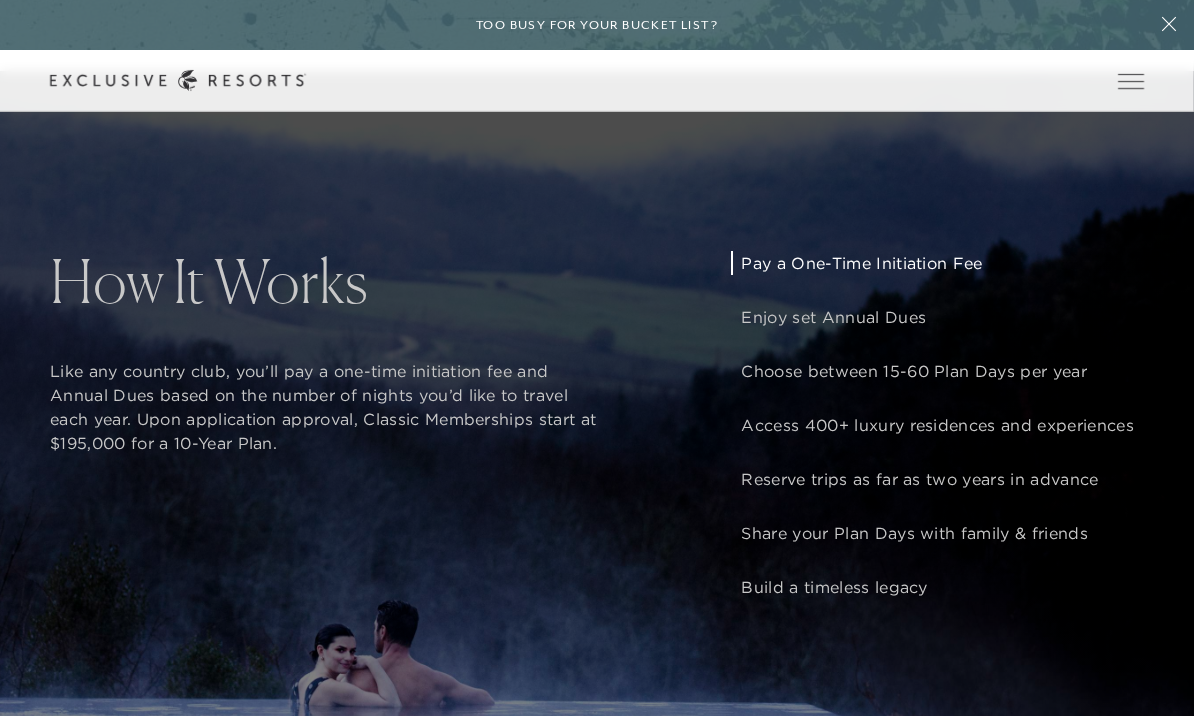 click on "Enjoy set Annual Dues" at bounding box center [937, 317] 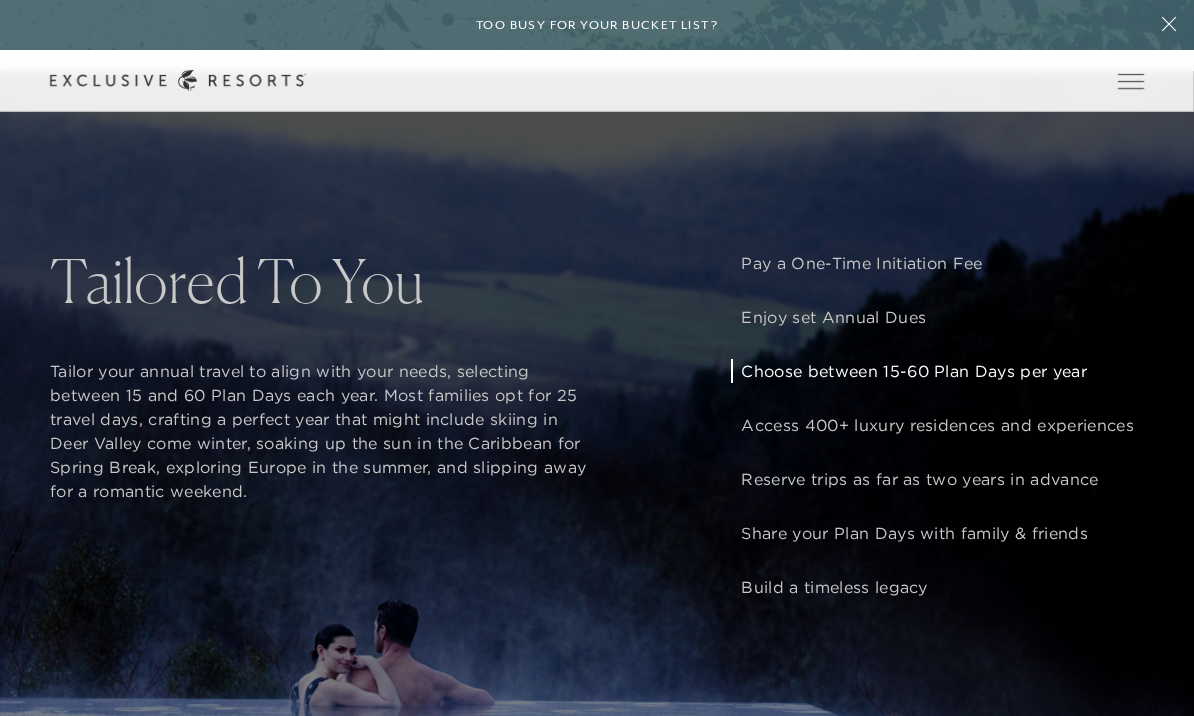 click on "Choose between 15-60 Plan Days per year" at bounding box center [937, 371] 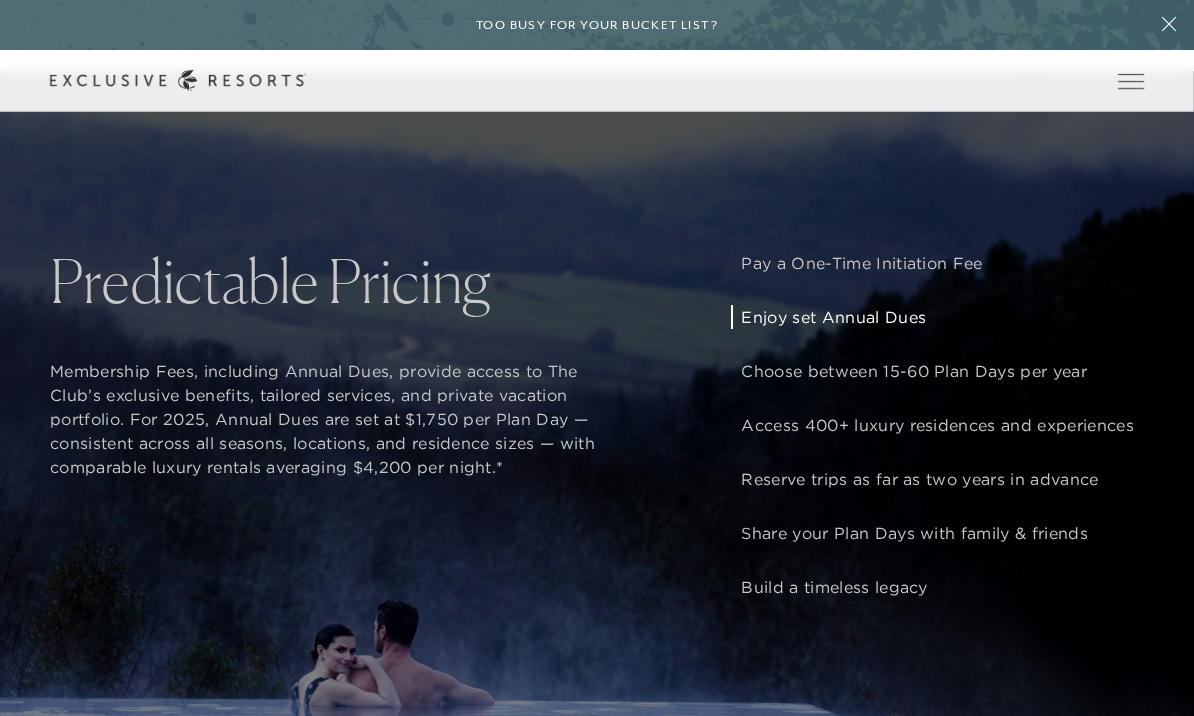 click on "Enjoy set Annual Dues" at bounding box center (937, 317) 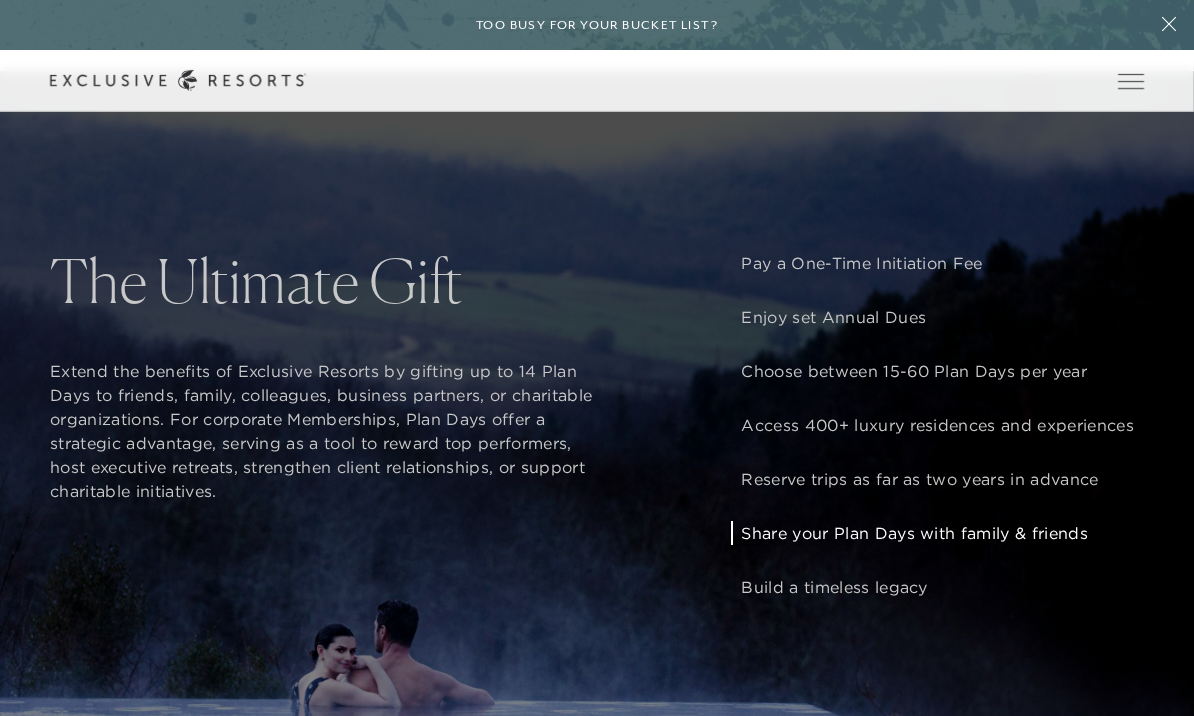 click on "Share your Plan Days with family & friends" at bounding box center [937, 533] 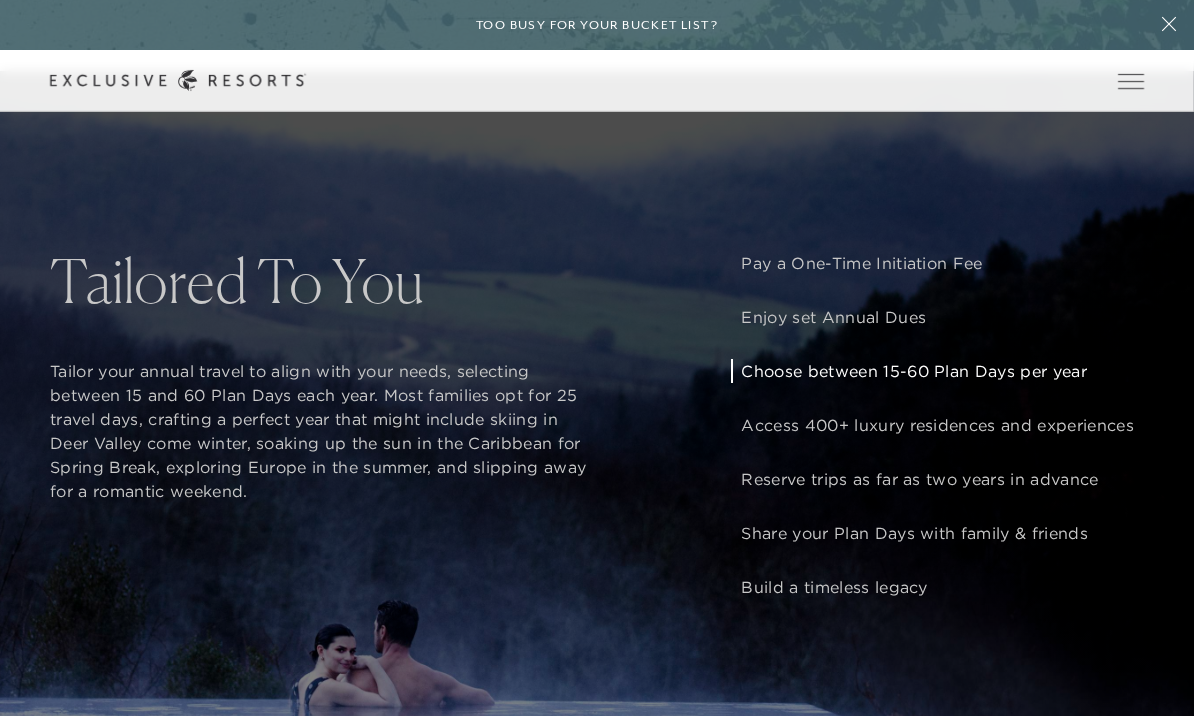 click on "Choose between 15-60 Plan Days per year" at bounding box center [937, 371] 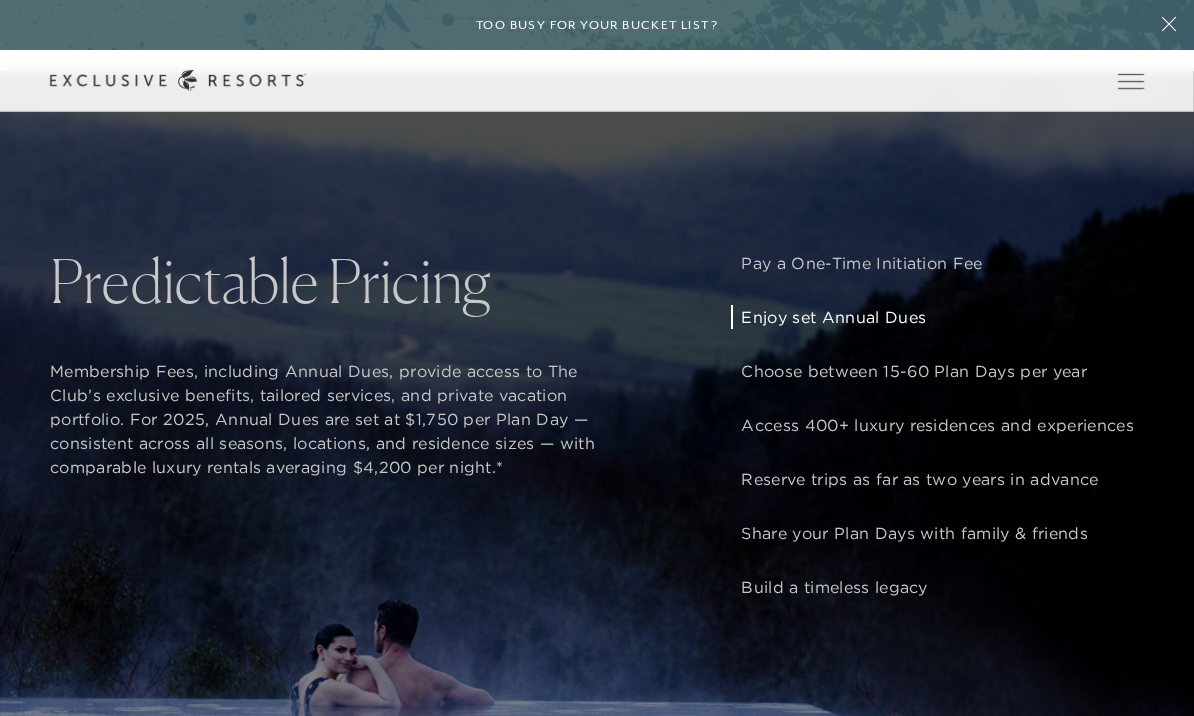 click on "Enjoy set Annual Dues" at bounding box center [937, 317] 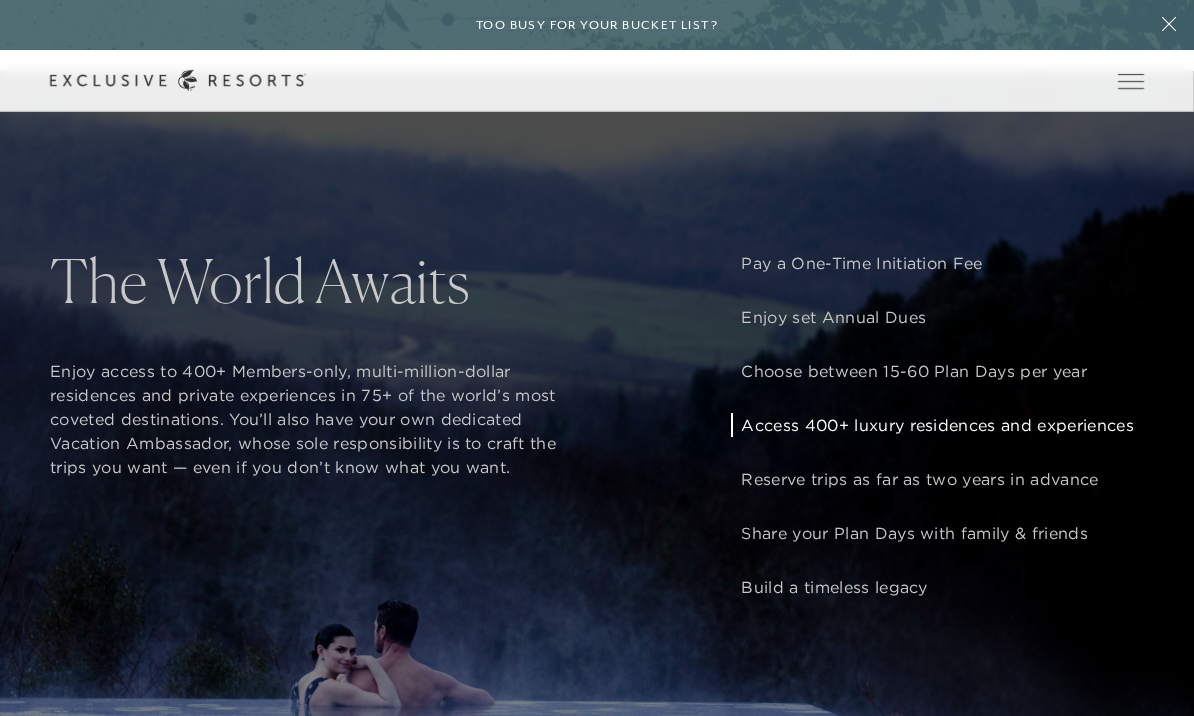 click on "Access 400+ luxury residences and experiences" at bounding box center [937, 425] 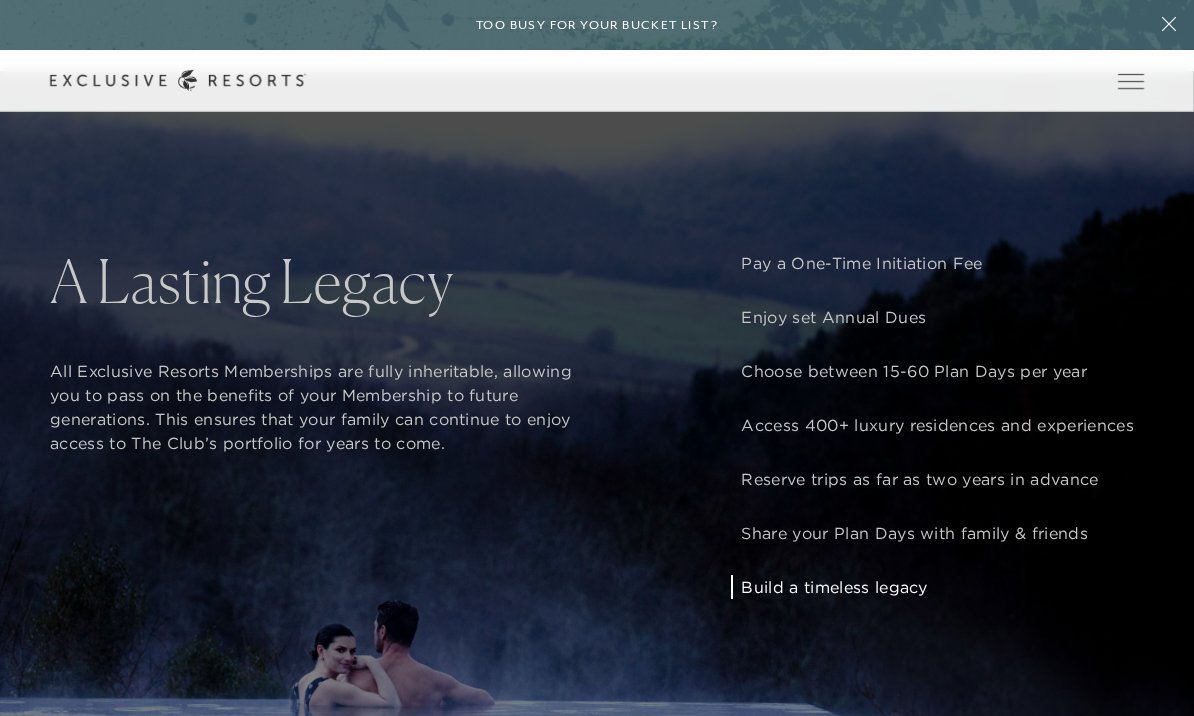 click on "Build a timeless legacy" at bounding box center [937, 587] 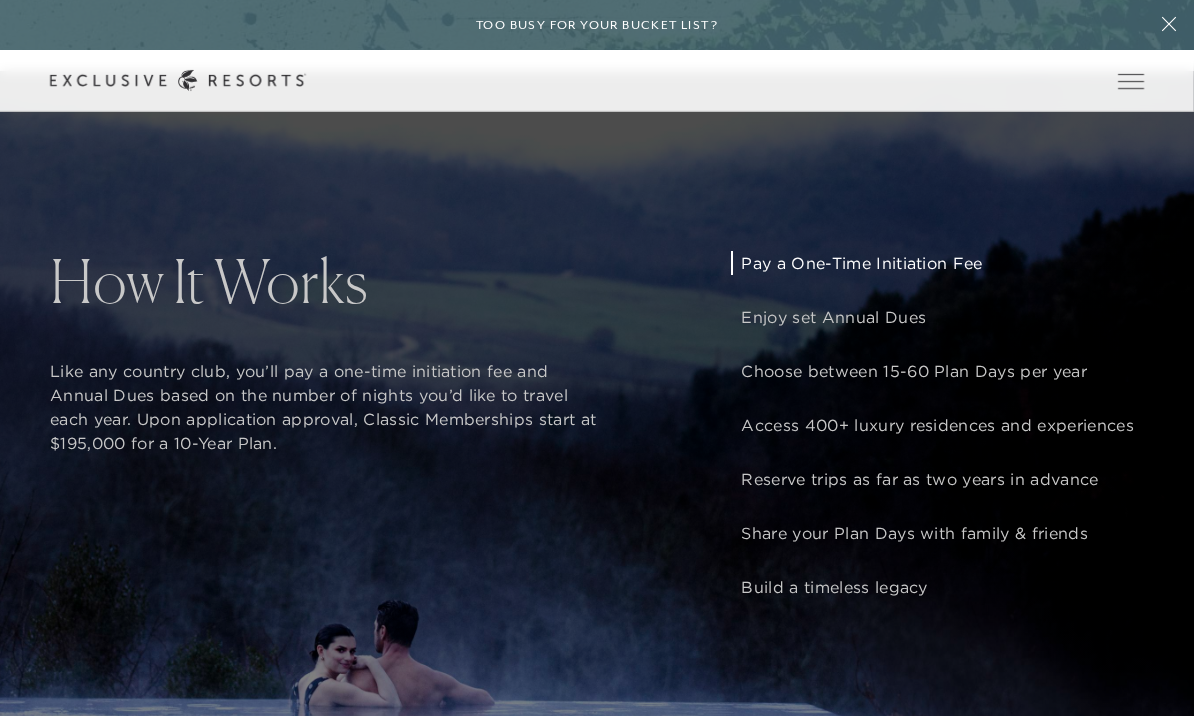 click on "Pay a One-Time Initiation Fee" at bounding box center (937, 263) 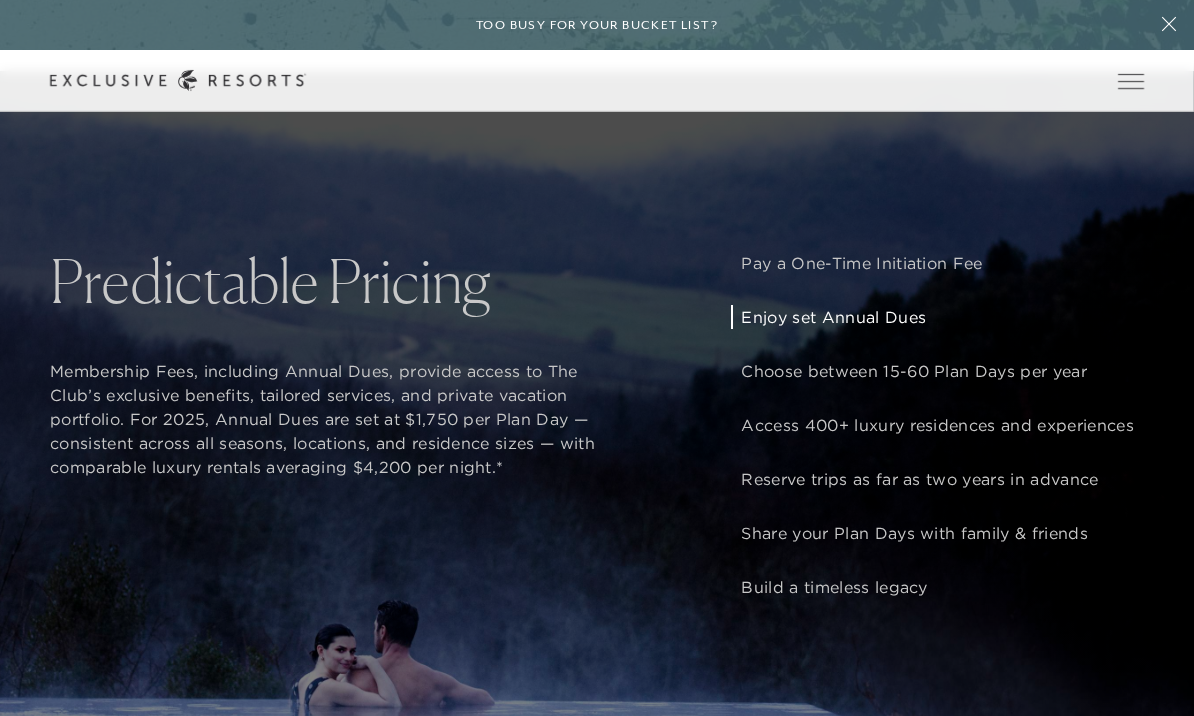 click on "Enjoy set Annual Dues" at bounding box center (937, 317) 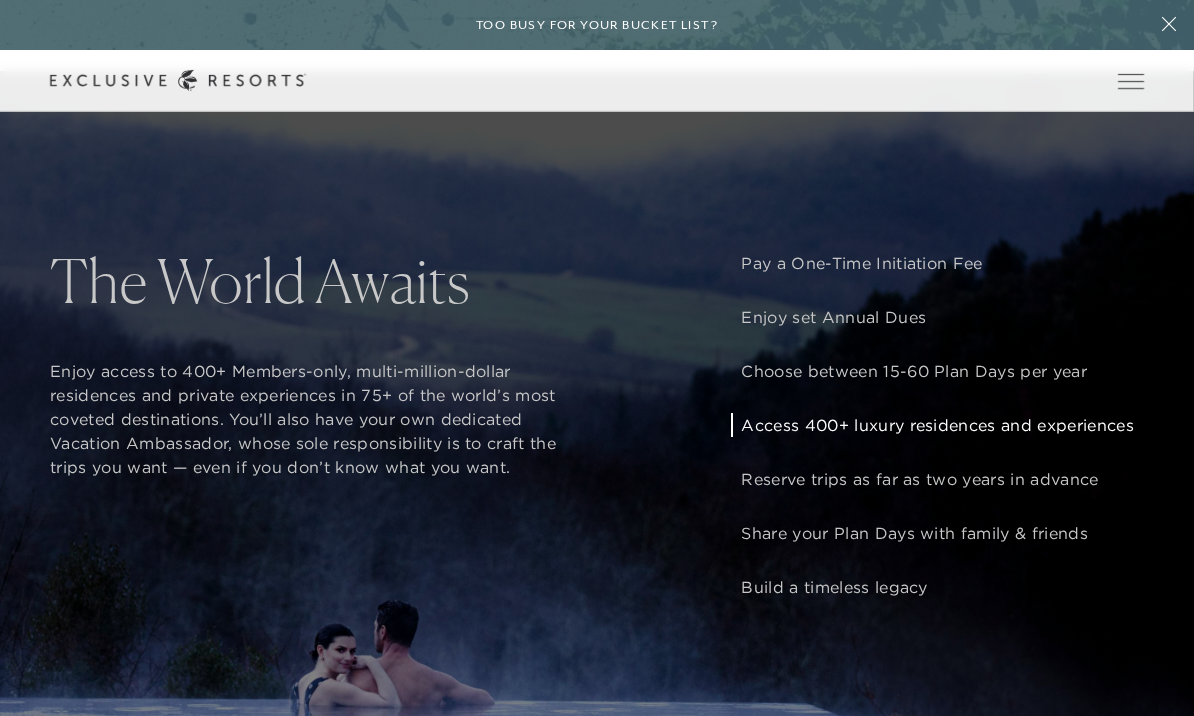 click on "Access 400+ luxury residences and experiences" at bounding box center [937, 425] 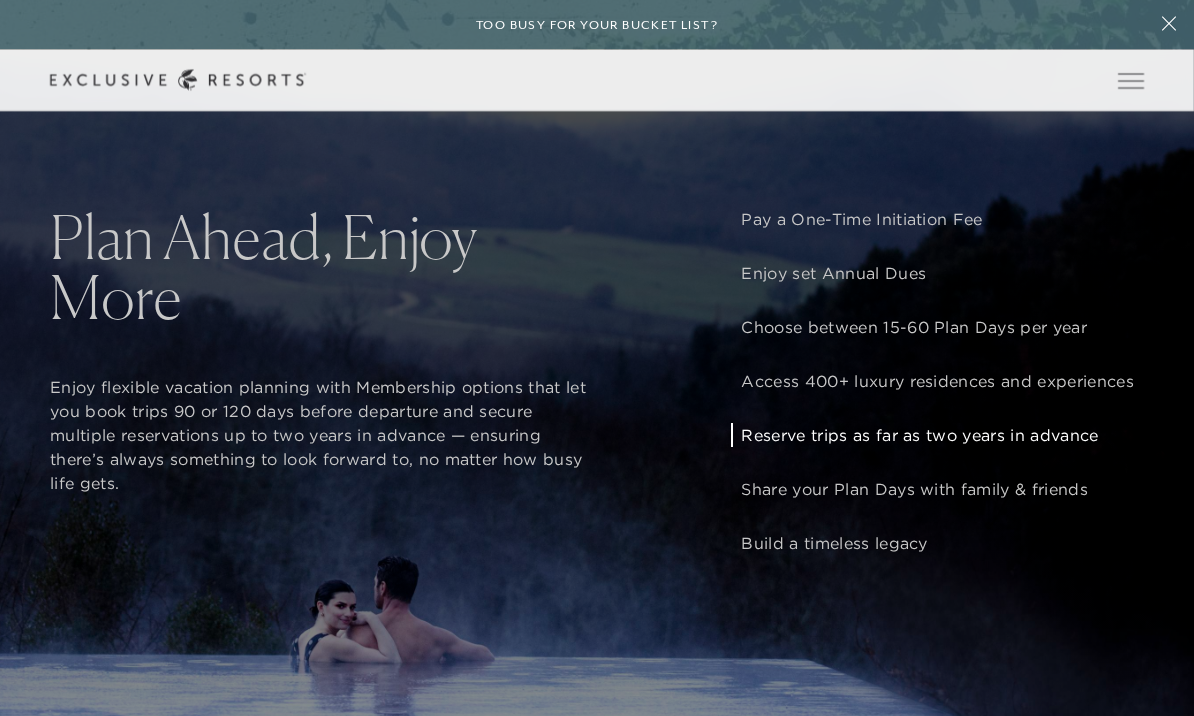scroll, scrollTop: 1419, scrollLeft: 0, axis: vertical 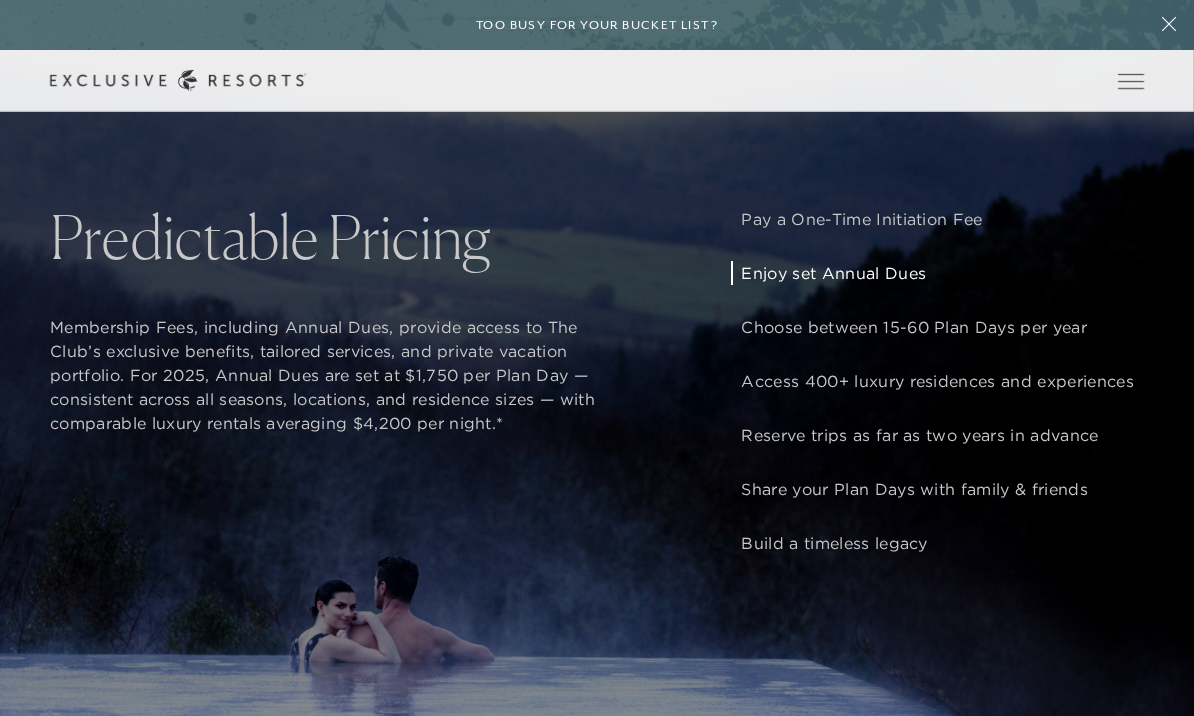 click on "Enjoy set Annual Dues" at bounding box center [937, 273] 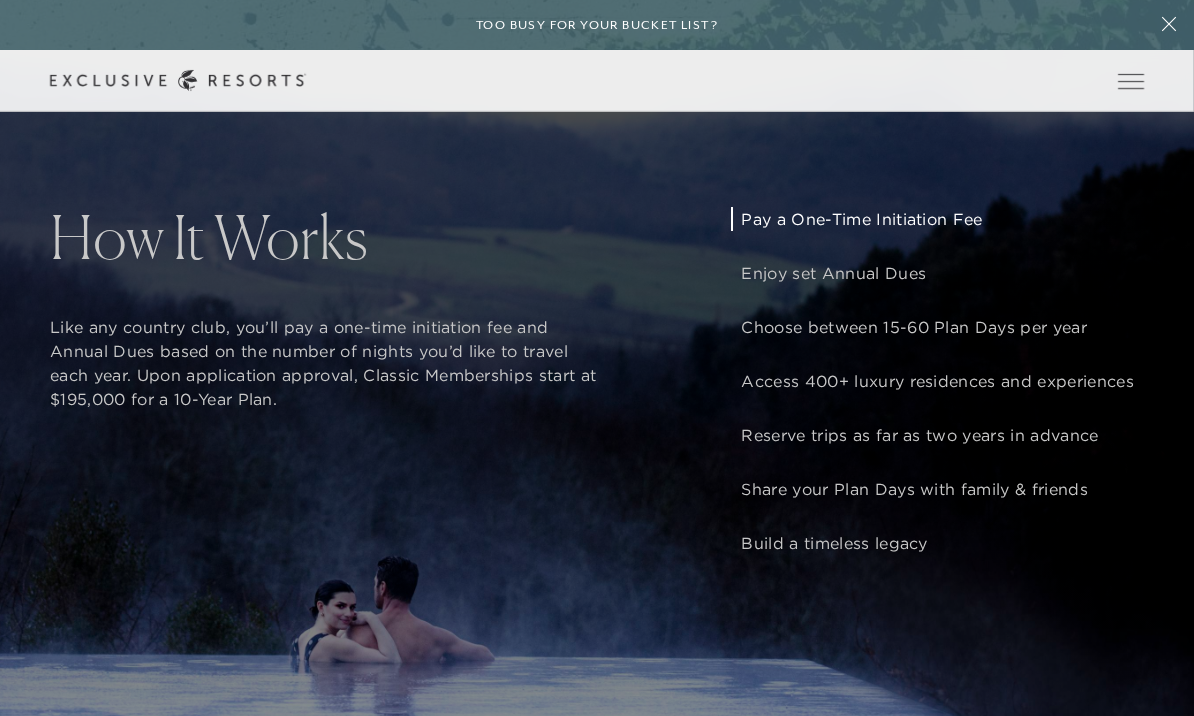 click on "Enjoy set Annual Dues" at bounding box center [937, 273] 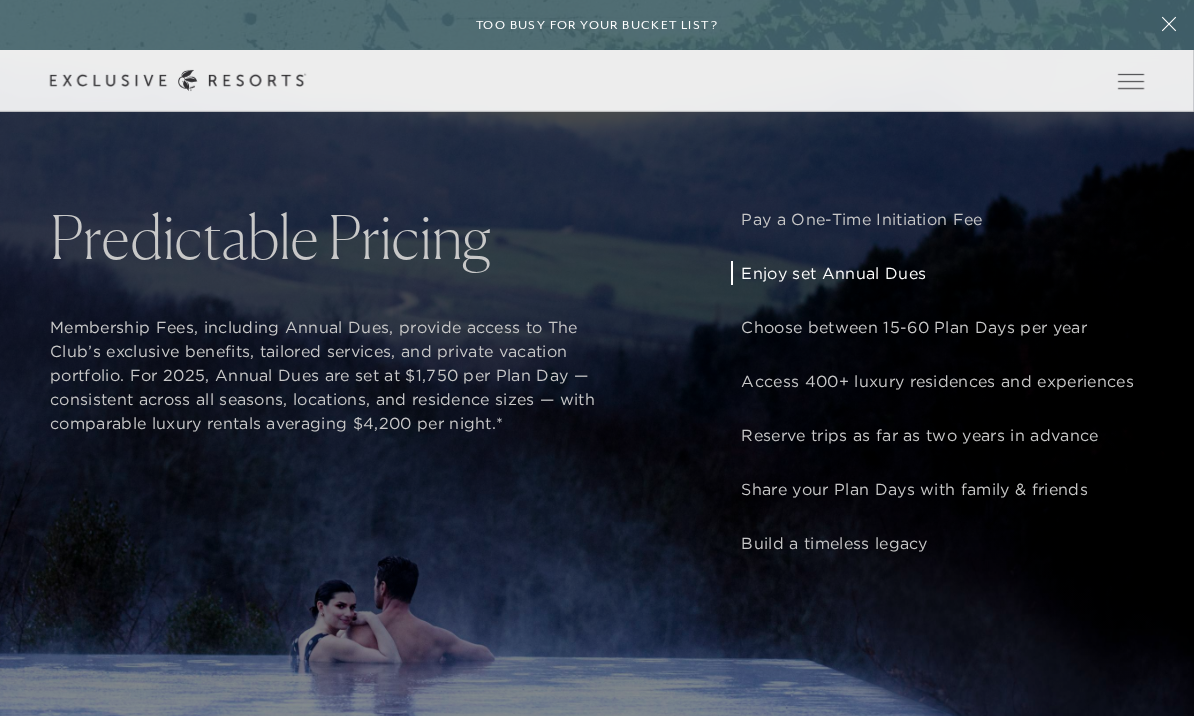 click on "Choose between 15-60 Plan Days per year" at bounding box center (937, 327) 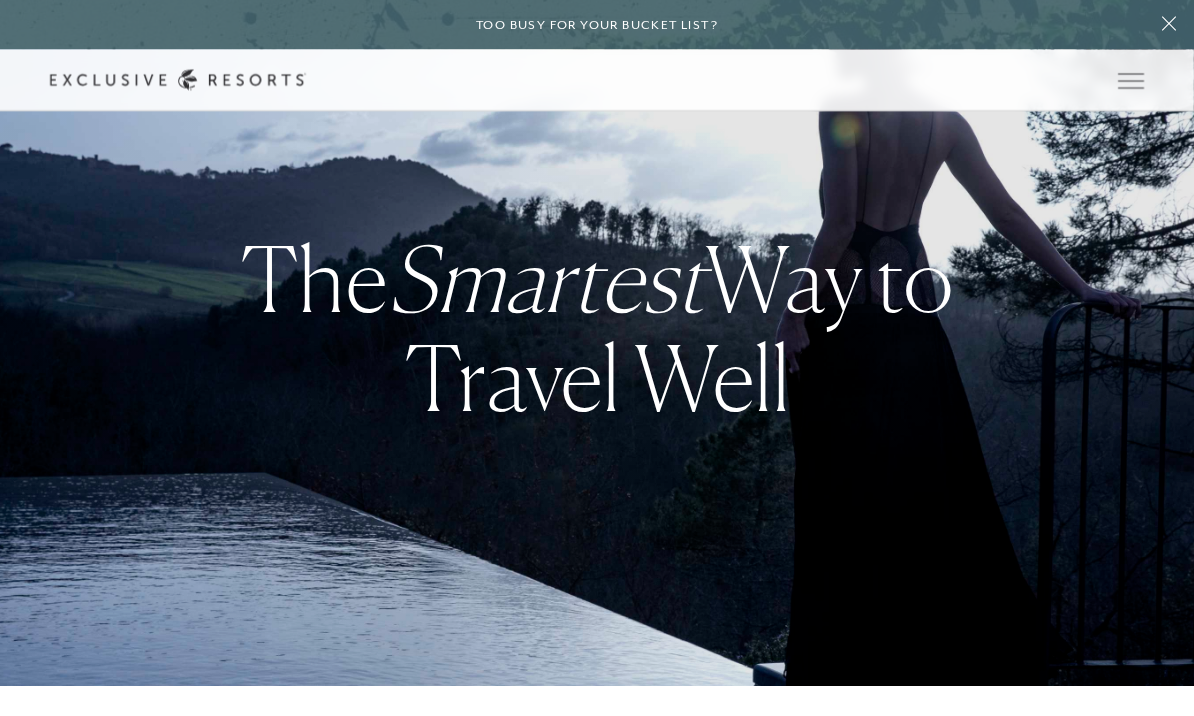 scroll, scrollTop: 0, scrollLeft: 0, axis: both 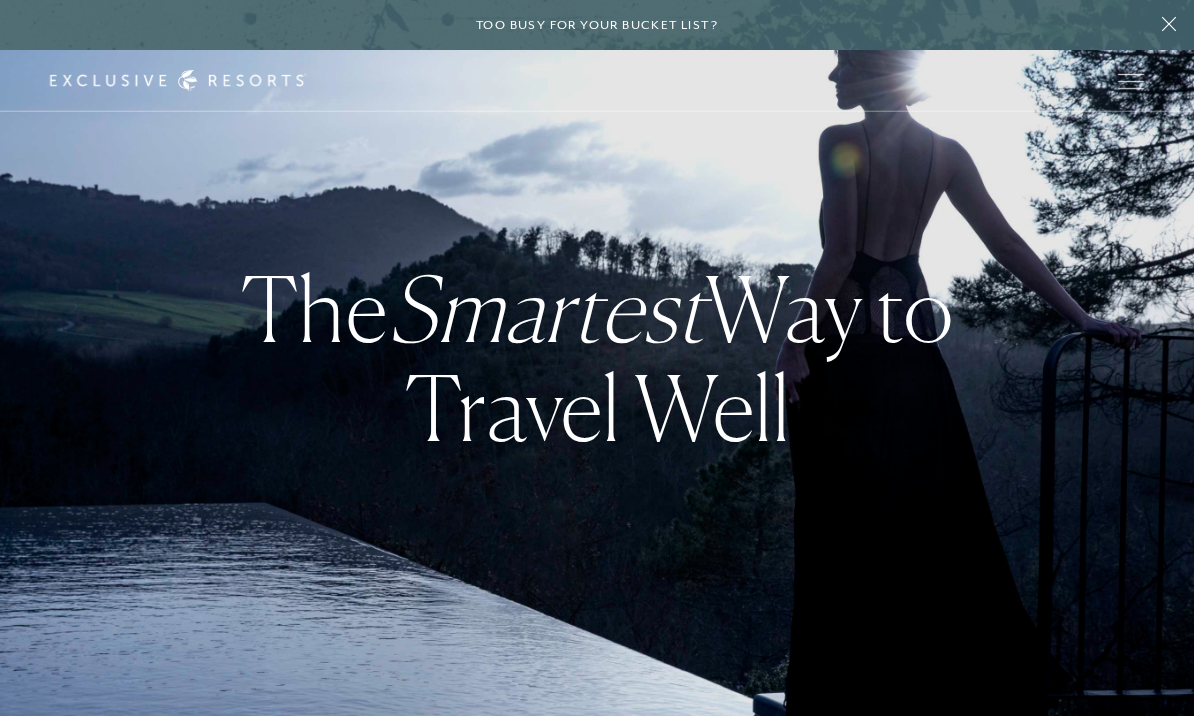 checkbox on "false" 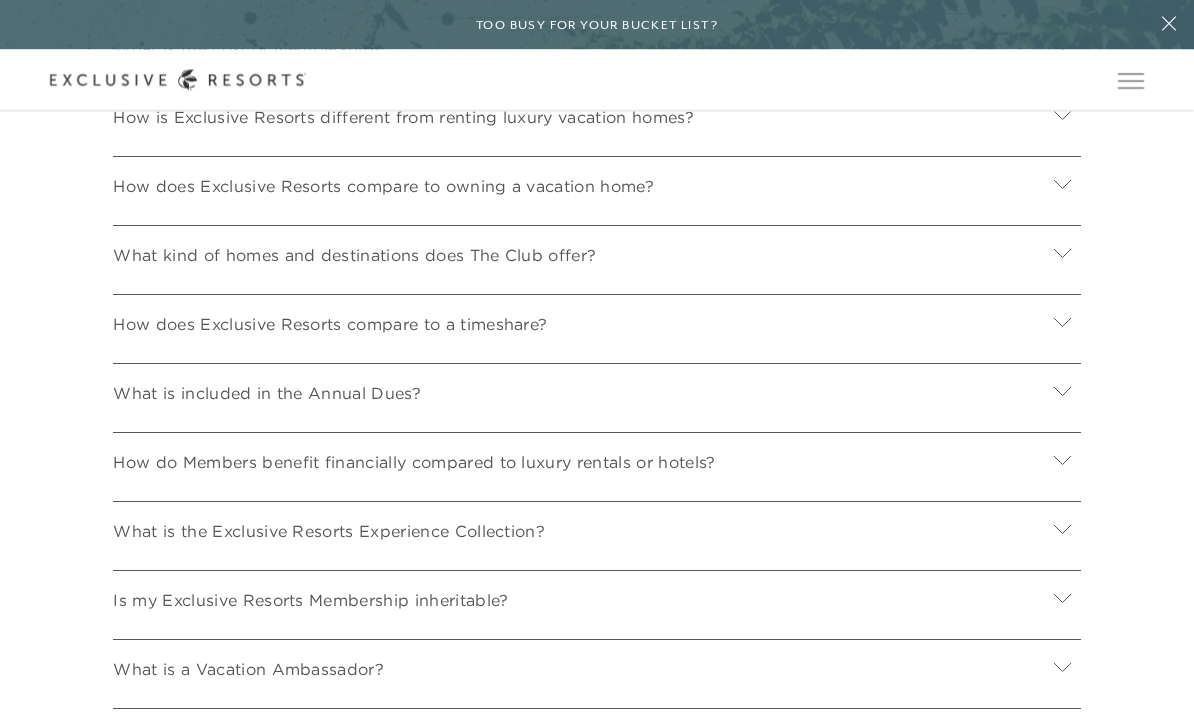 scroll, scrollTop: 7086, scrollLeft: 0, axis: vertical 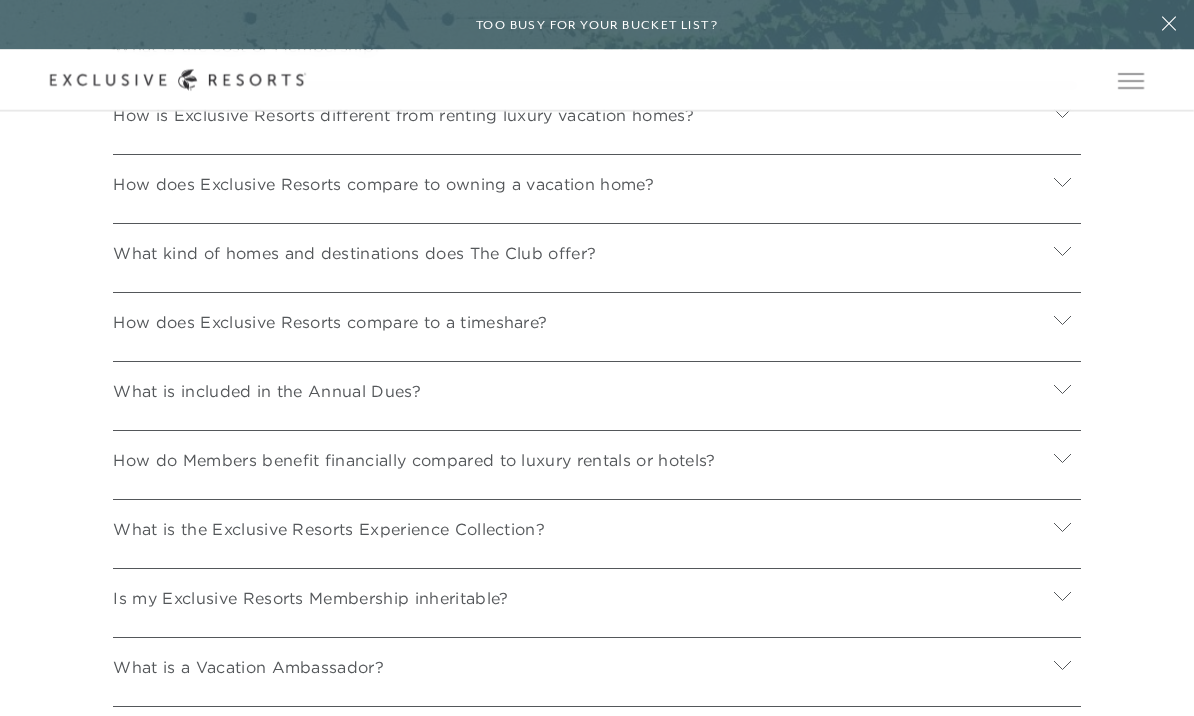 click 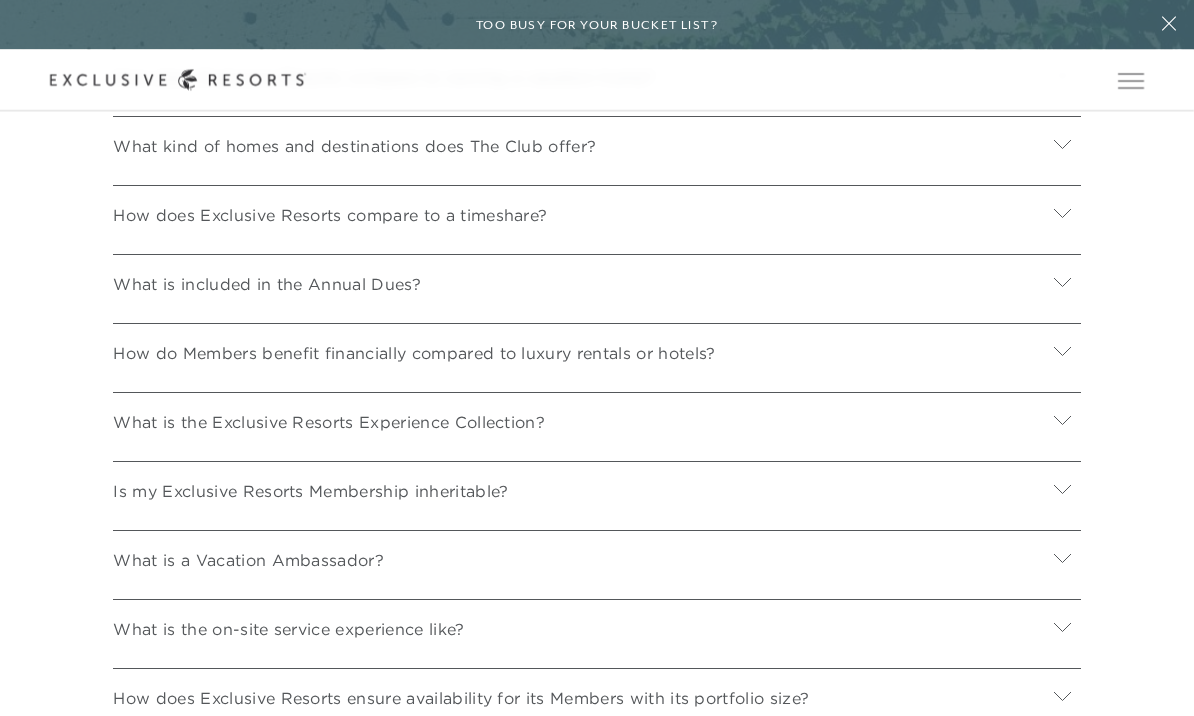scroll, scrollTop: 7450, scrollLeft: 0, axis: vertical 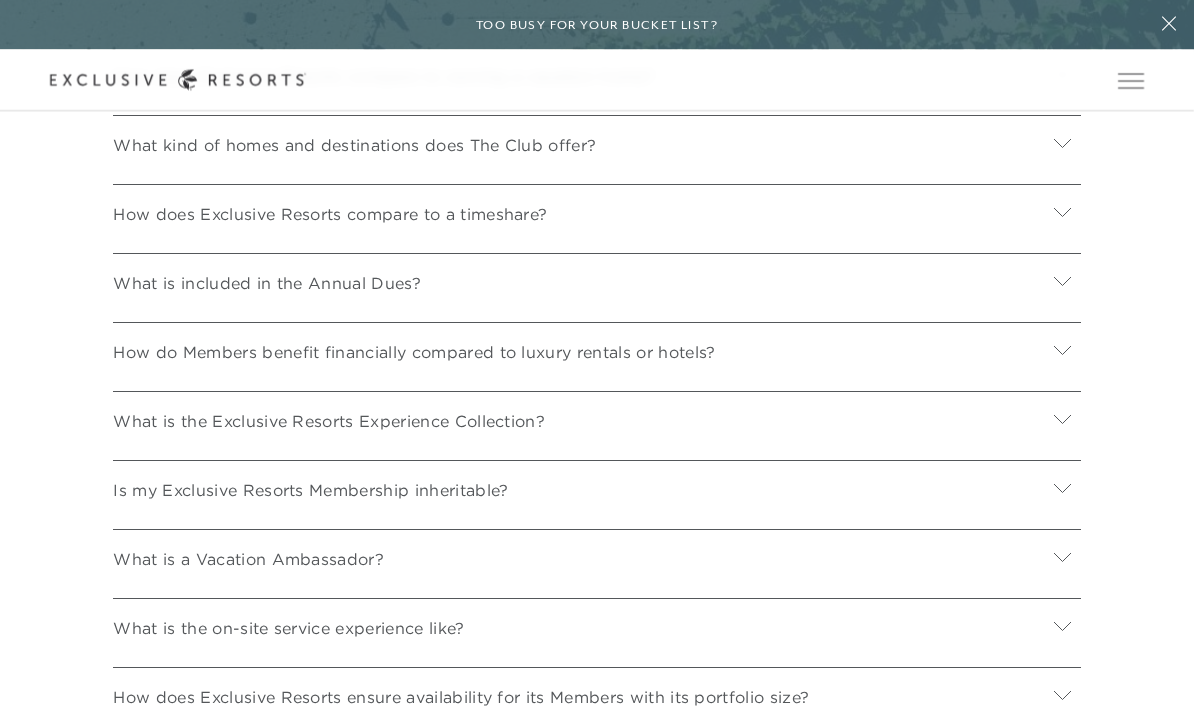 click 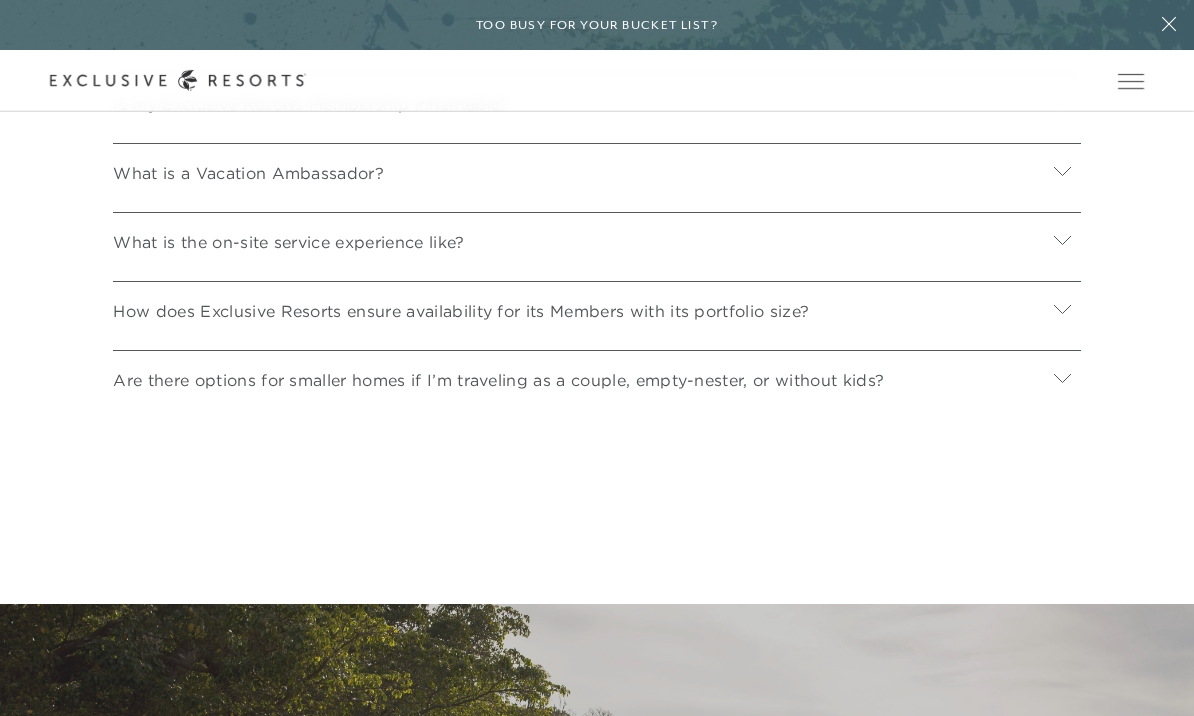 scroll, scrollTop: 8211, scrollLeft: 0, axis: vertical 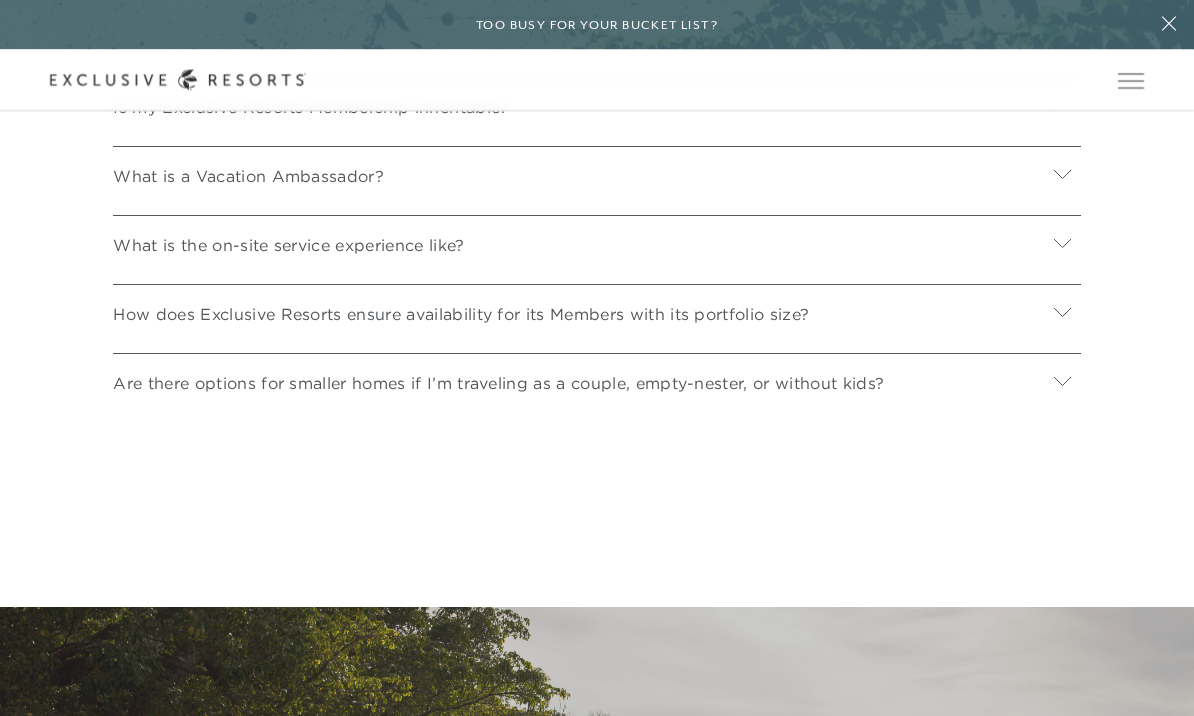 click 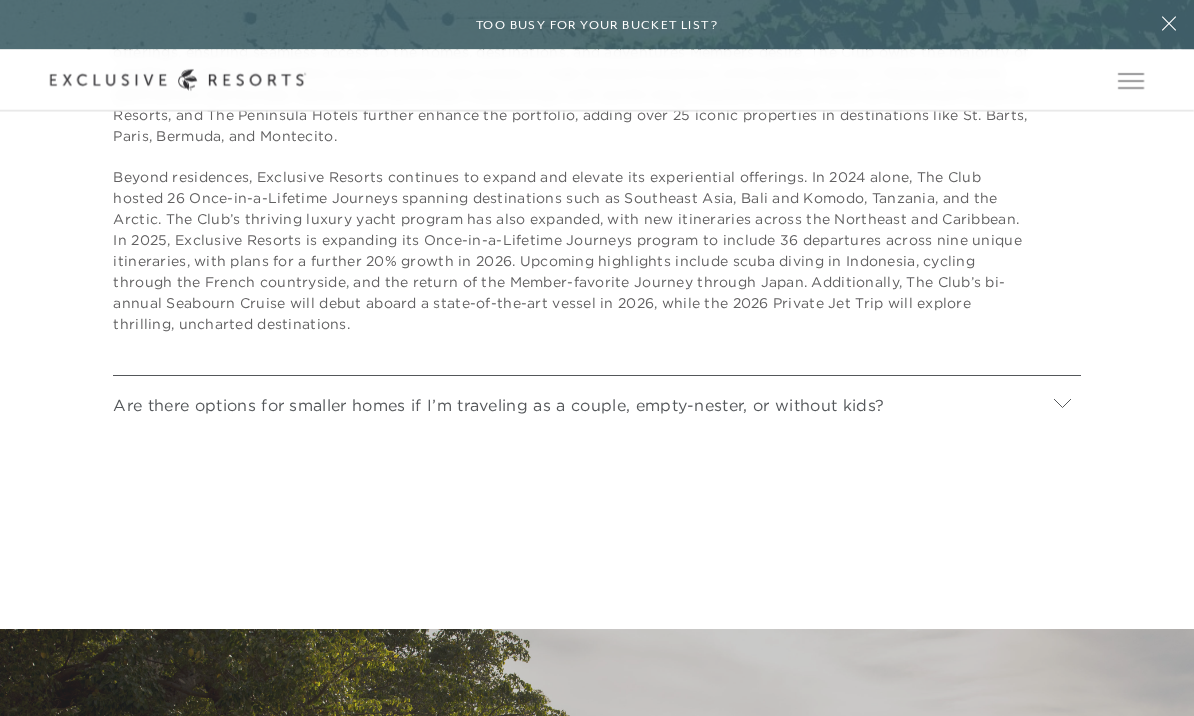scroll, scrollTop: 8545, scrollLeft: 0, axis: vertical 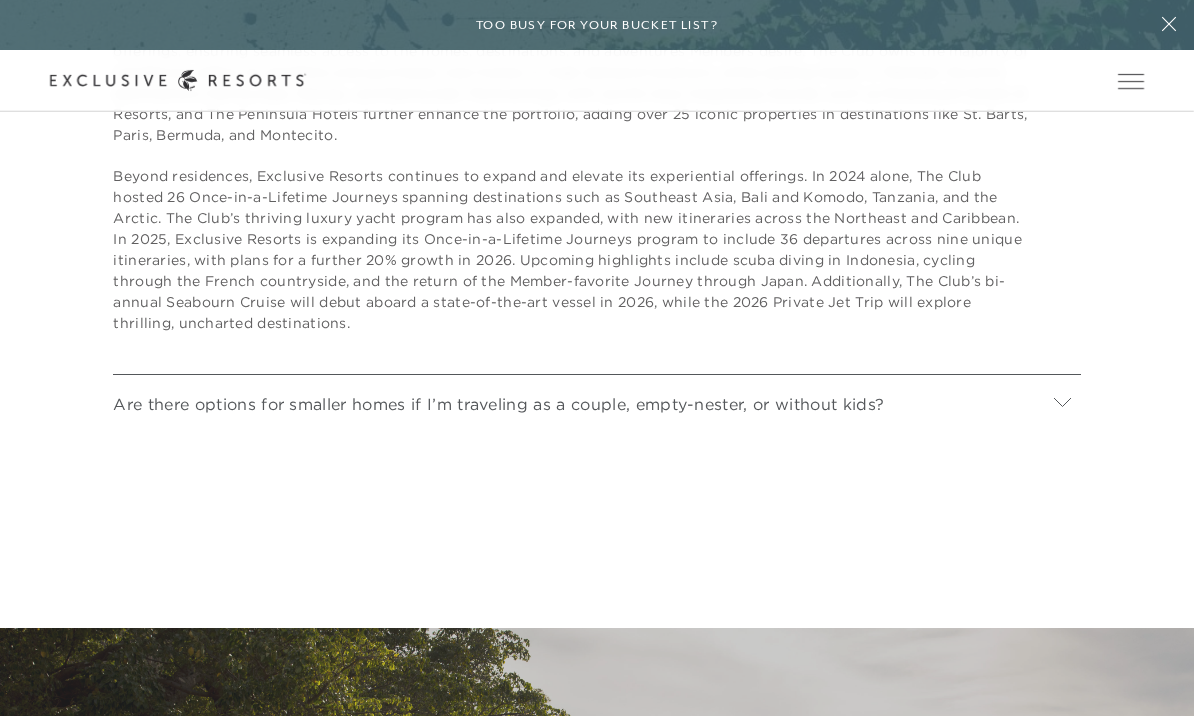 click 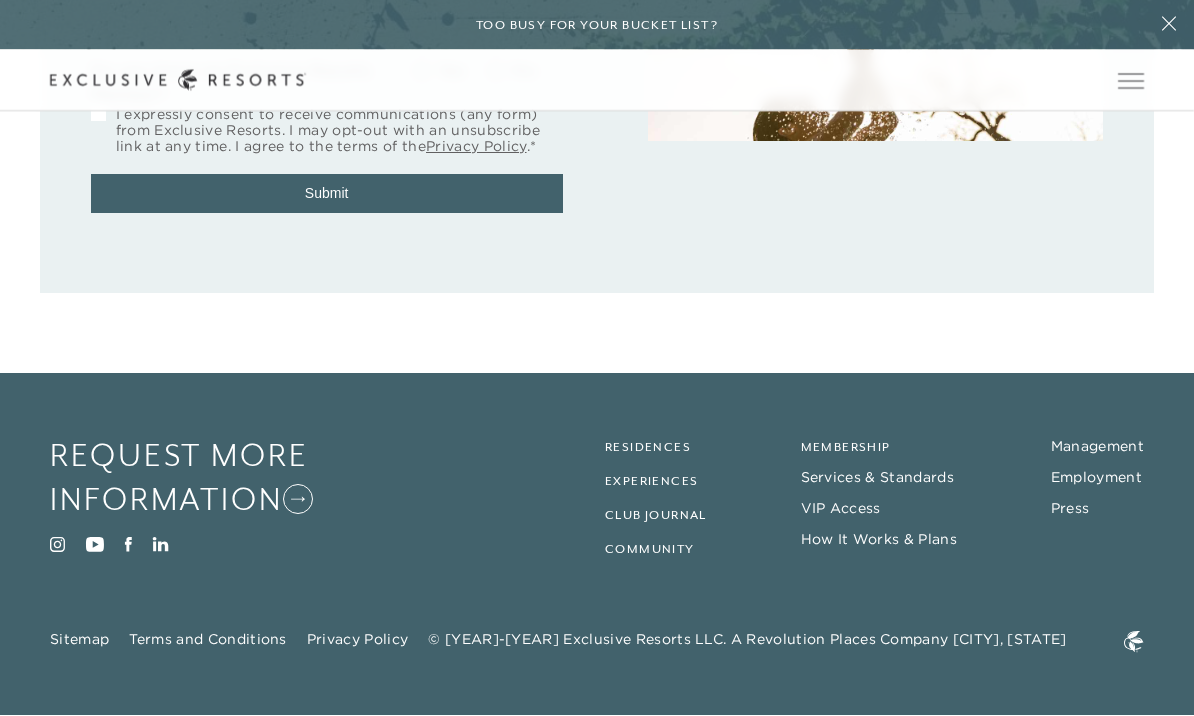 scroll, scrollTop: 10609, scrollLeft: 0, axis: vertical 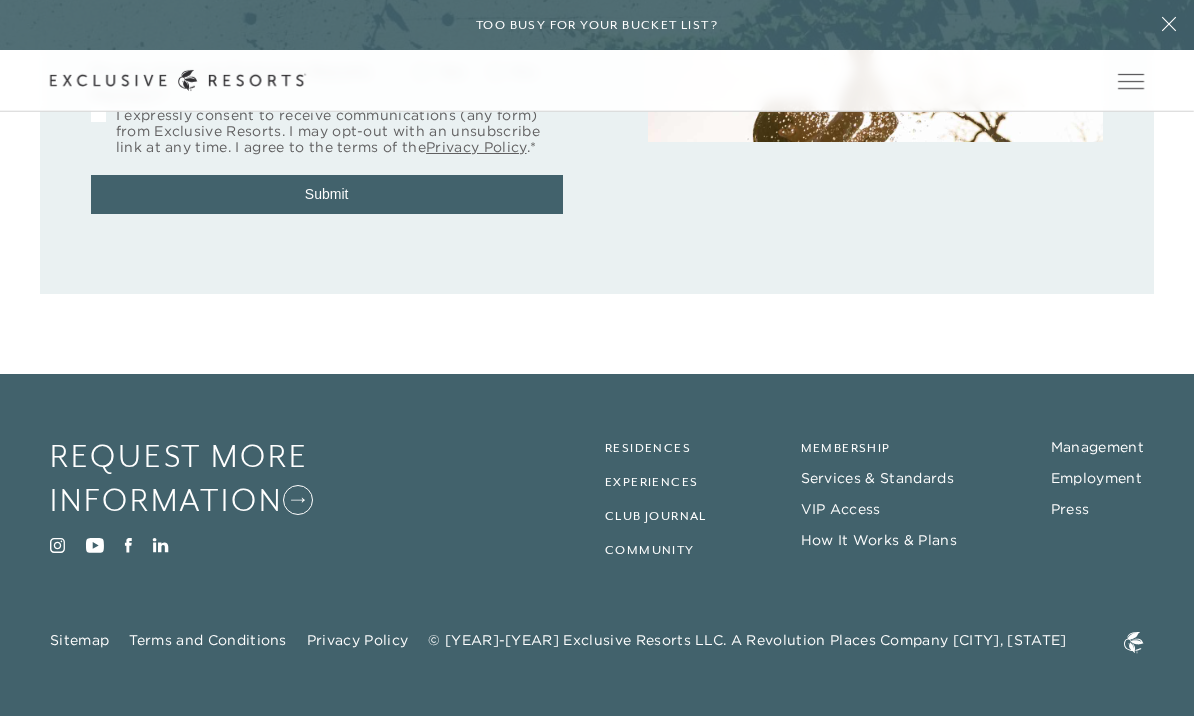 click on "Residences" at bounding box center [648, 448] 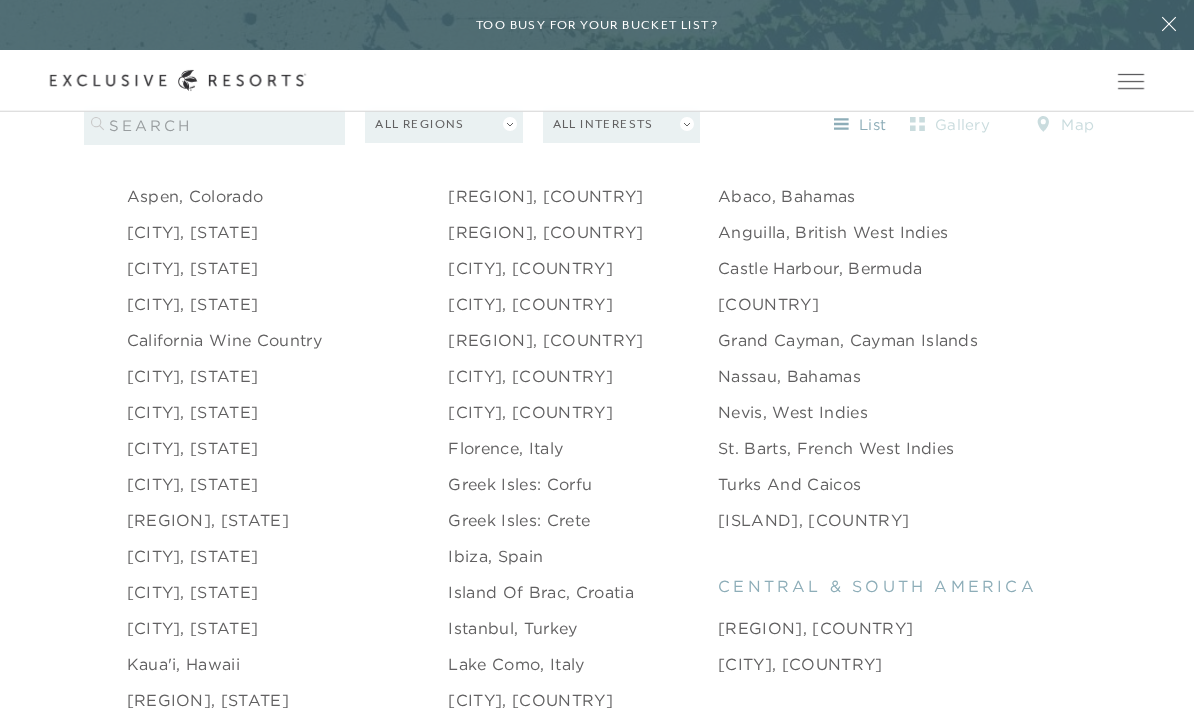 scroll, scrollTop: 1990, scrollLeft: 0, axis: vertical 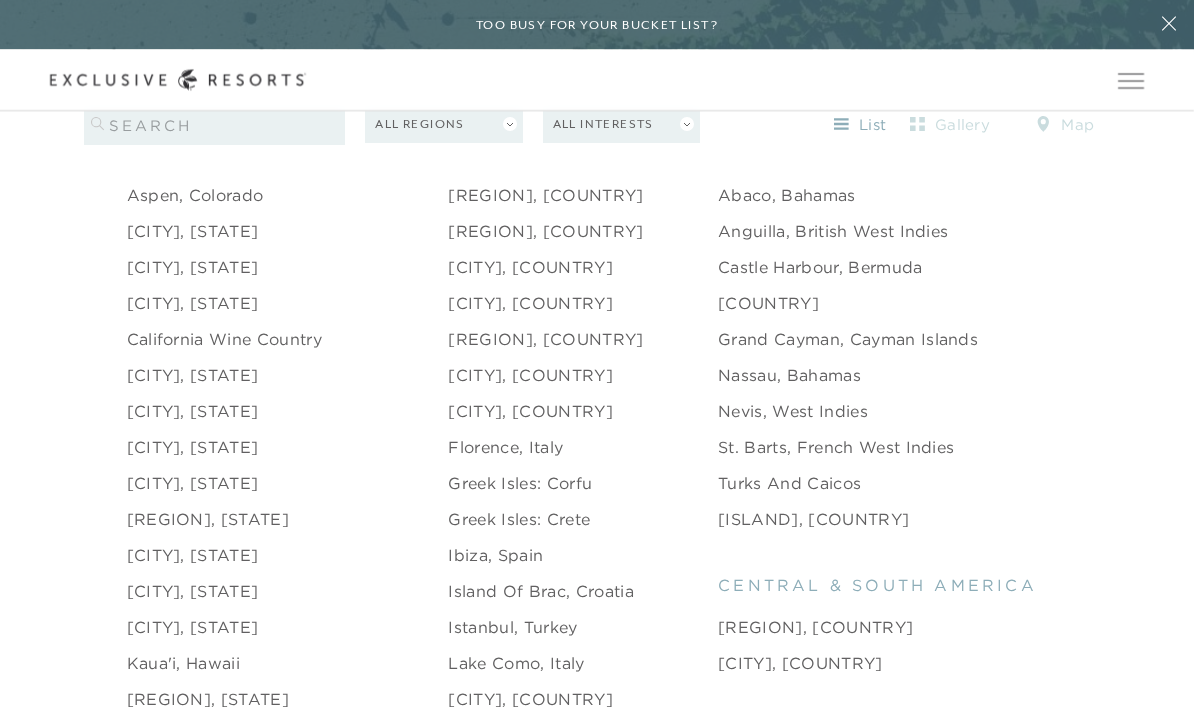 click on "California Wine Country" at bounding box center (224, 340) 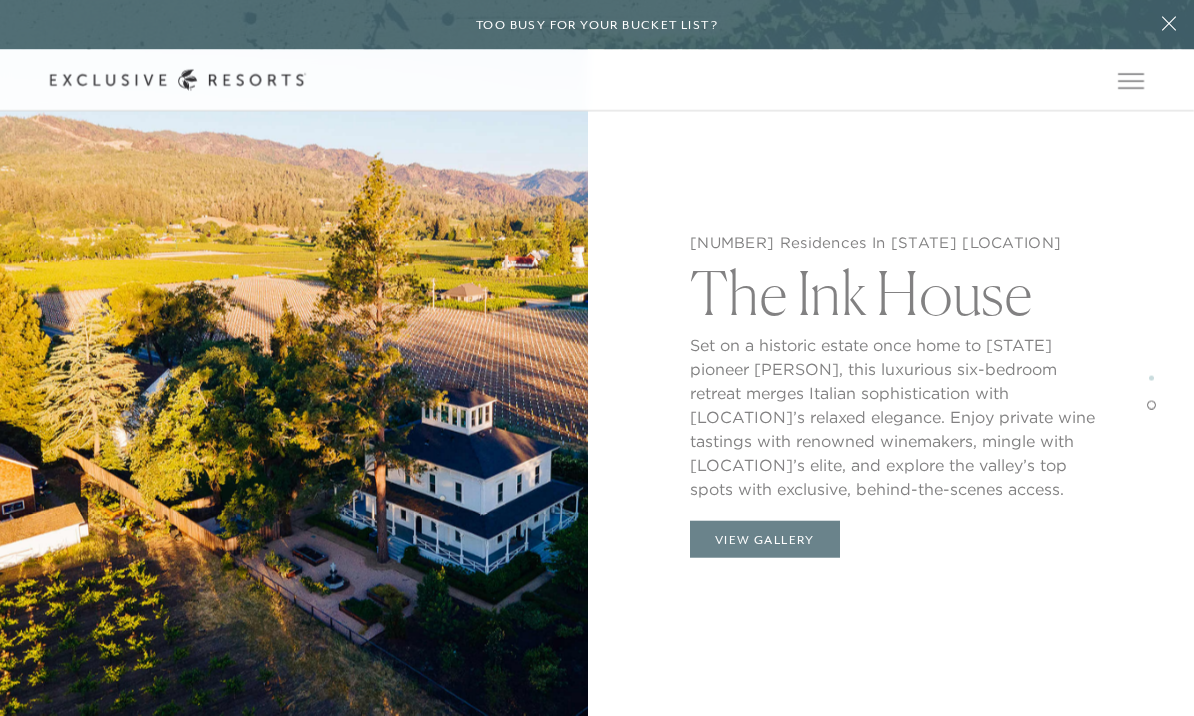 scroll, scrollTop: 2662, scrollLeft: 0, axis: vertical 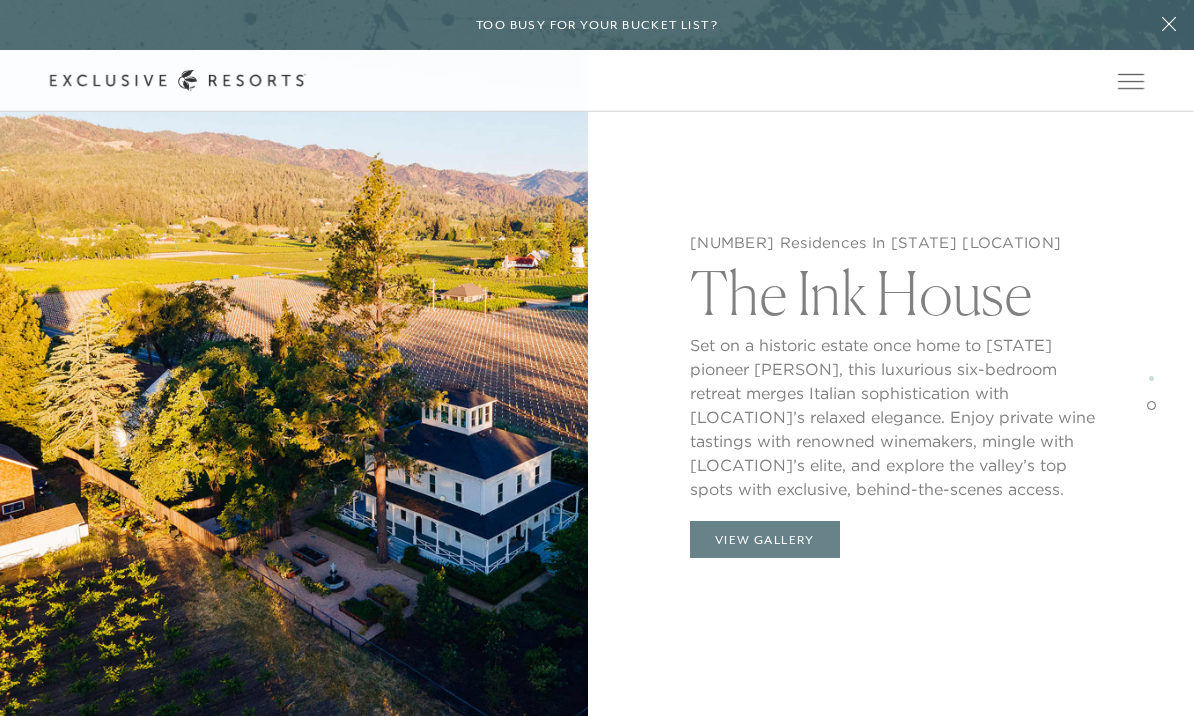 click on "View Gallery" at bounding box center [765, 540] 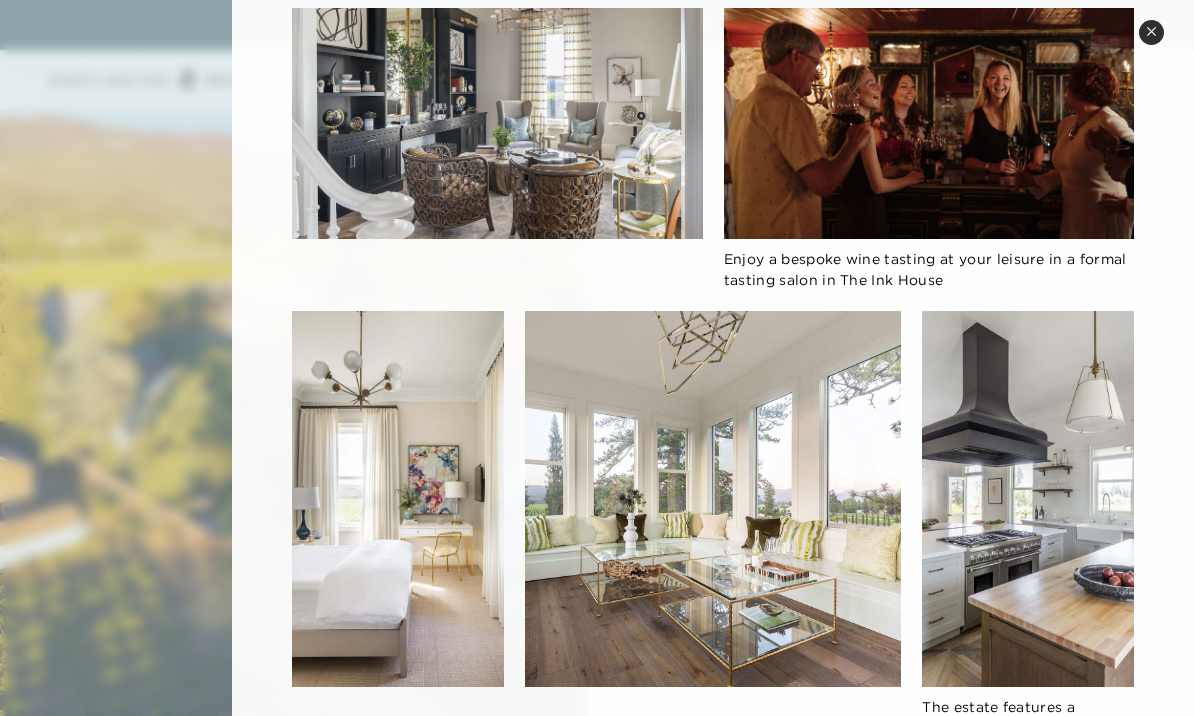 scroll, scrollTop: 637, scrollLeft: 0, axis: vertical 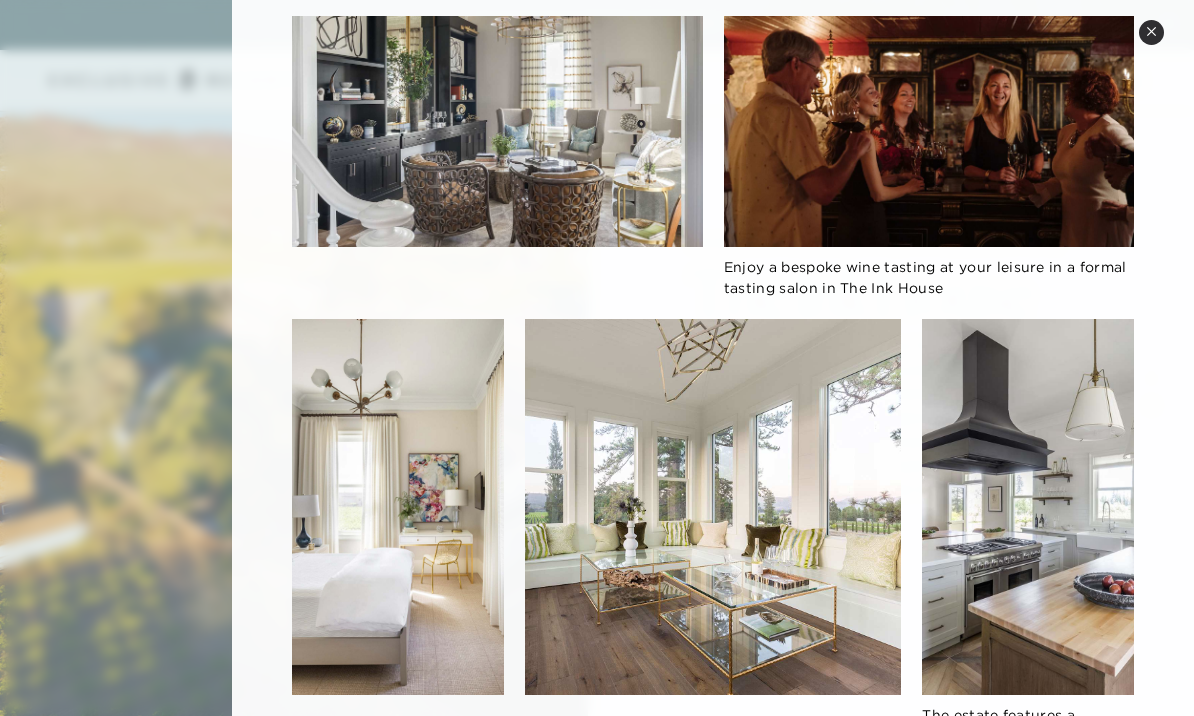 click on "Close quickview" at bounding box center [1151, 32] 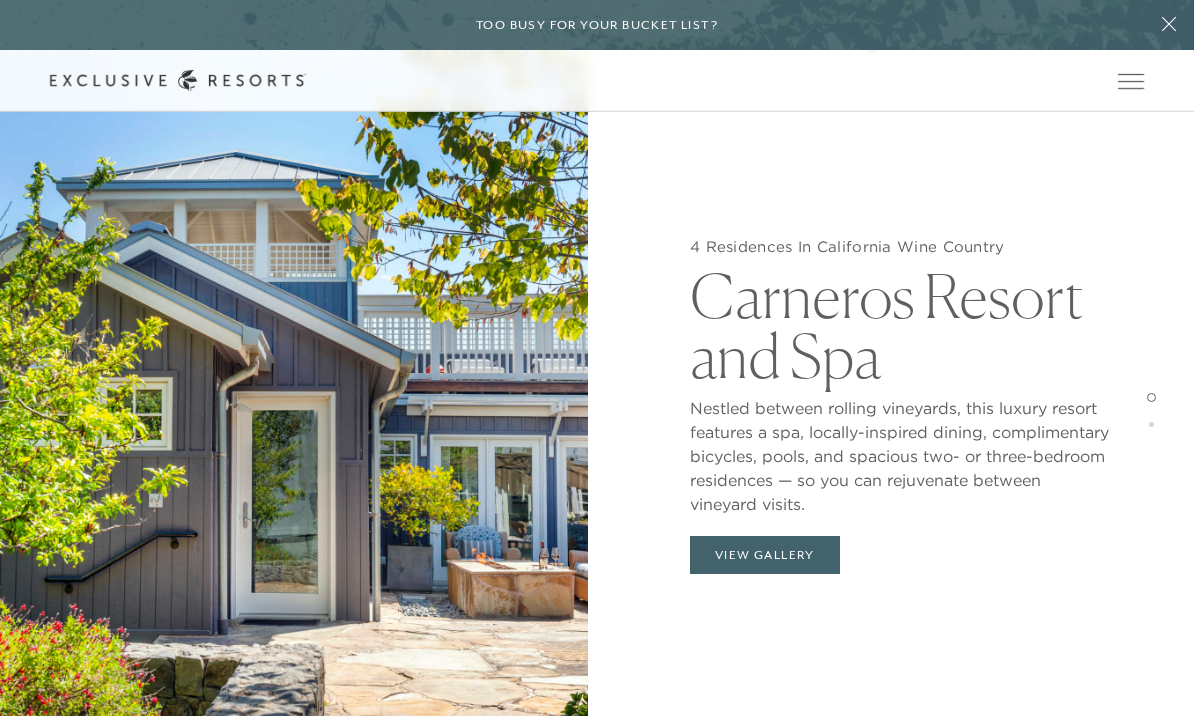 scroll, scrollTop: 1692, scrollLeft: 0, axis: vertical 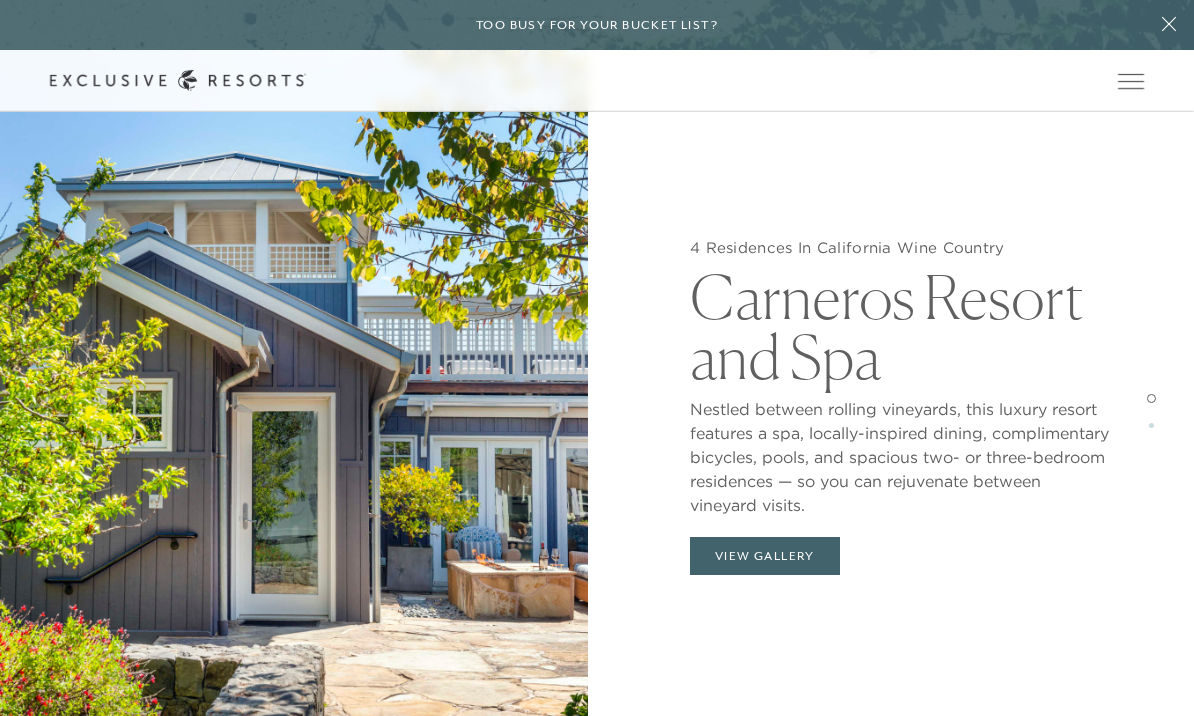 click on "View Gallery" at bounding box center (765, 556) 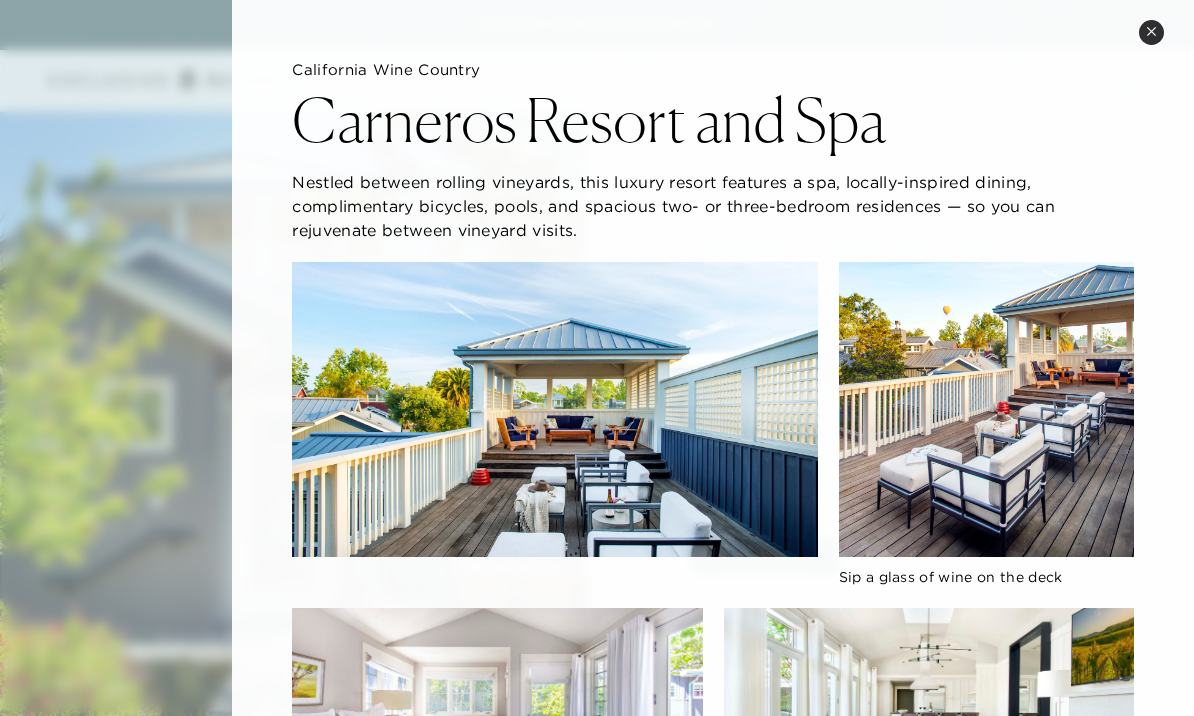 scroll, scrollTop: 0, scrollLeft: 0, axis: both 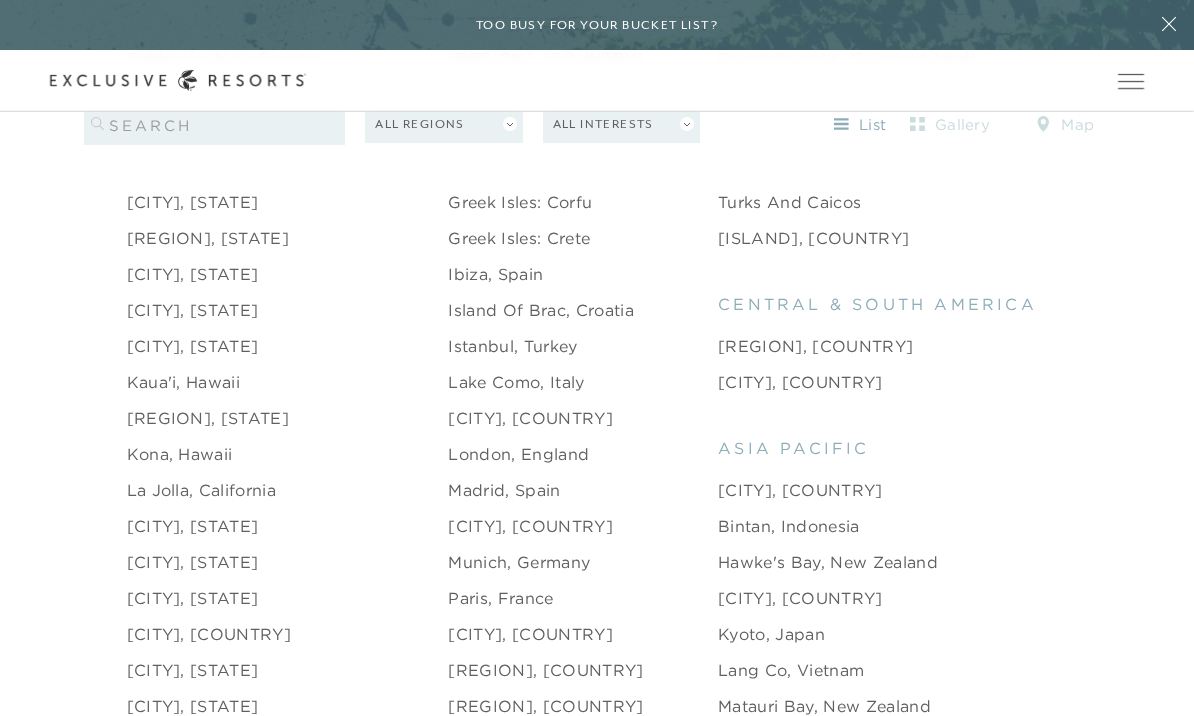 click on "[CITY], [STATE]" at bounding box center (193, 346) 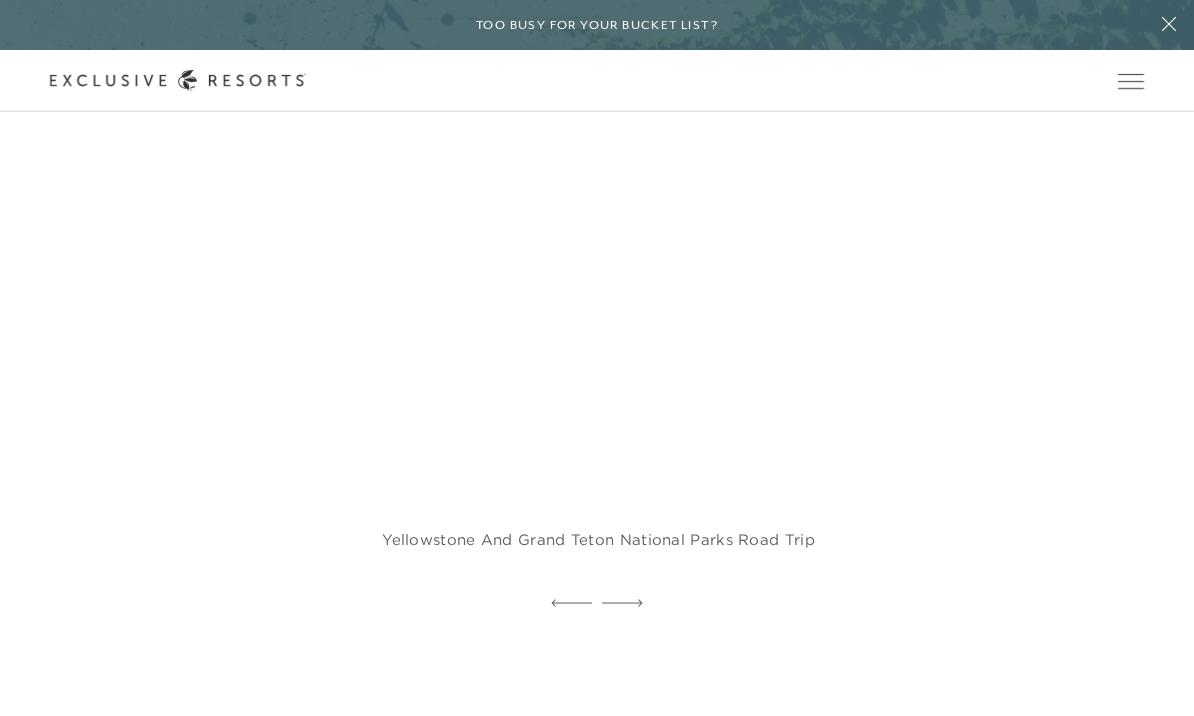scroll, scrollTop: 3443, scrollLeft: 0, axis: vertical 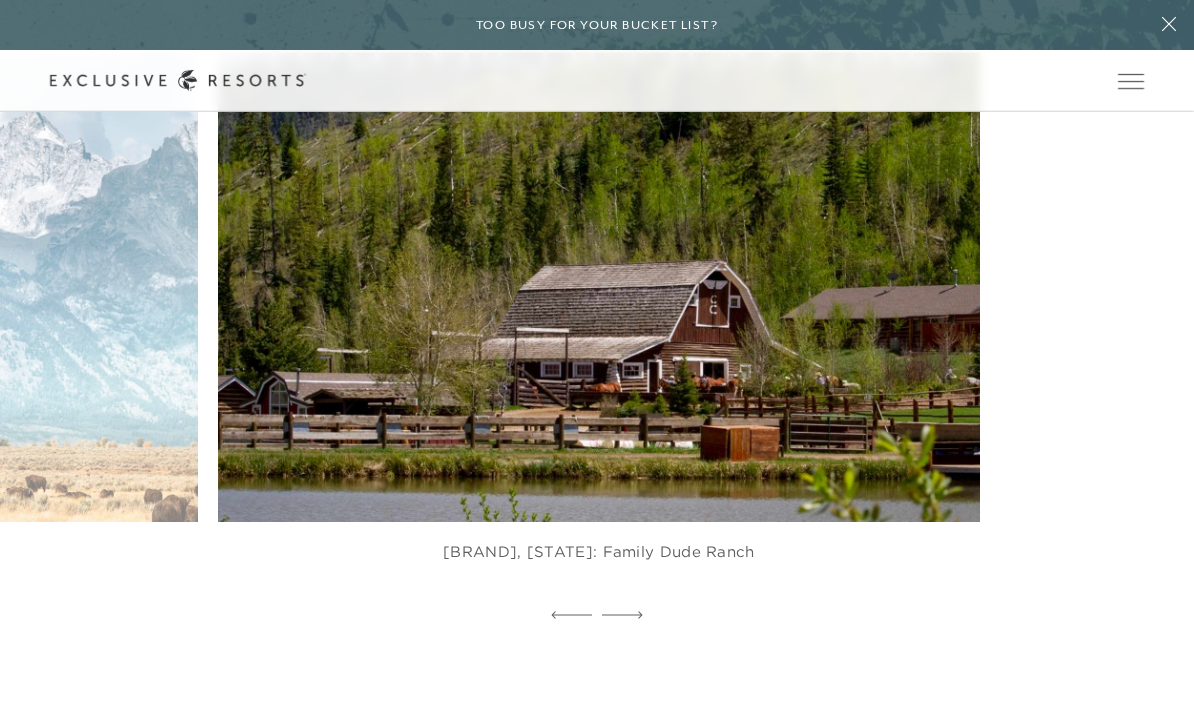 click at bounding box center [624, 287] 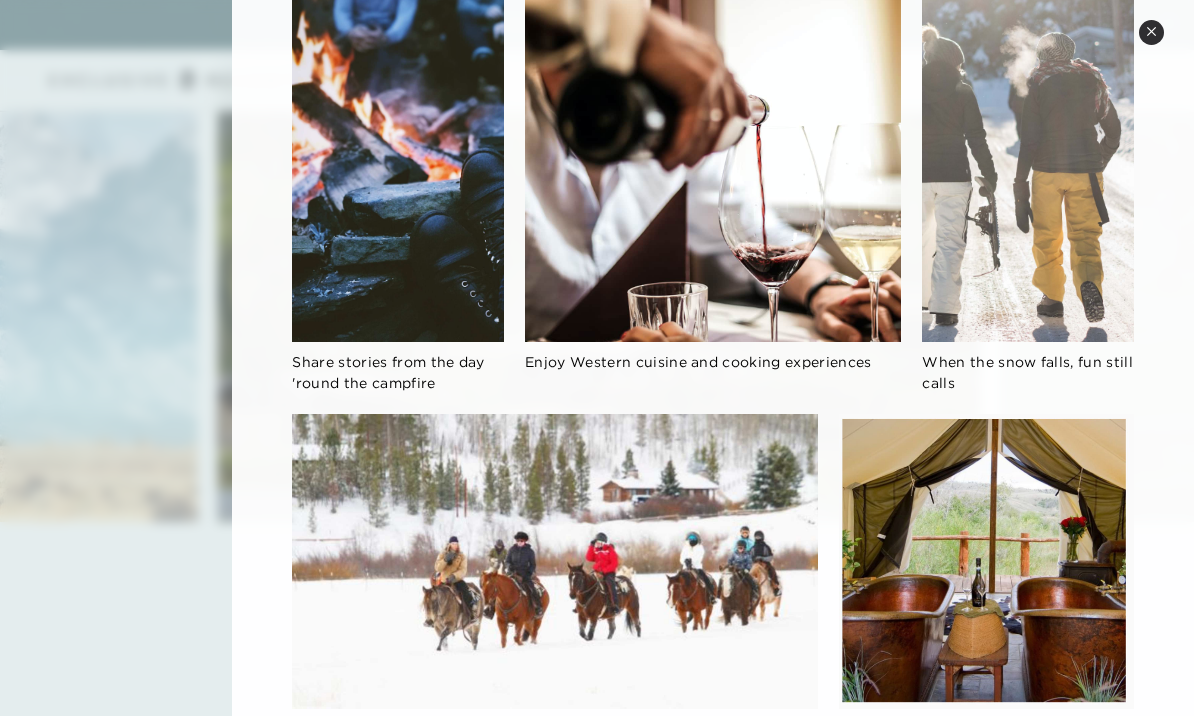 scroll, scrollTop: 1100, scrollLeft: 0, axis: vertical 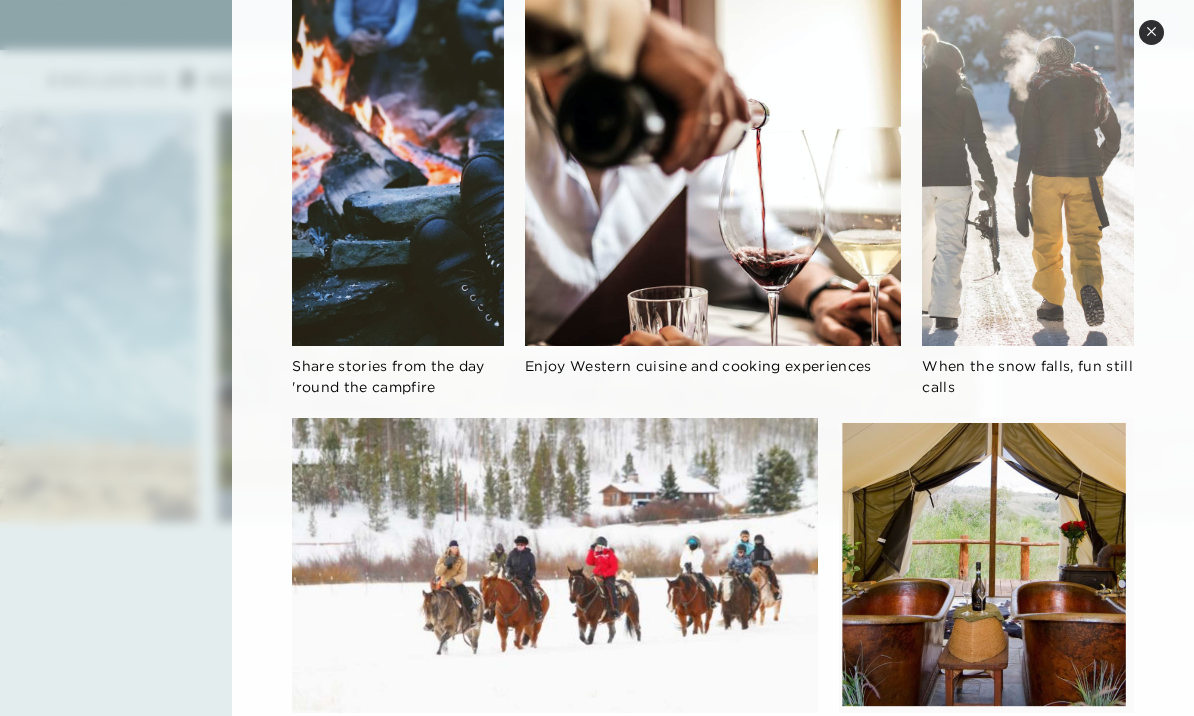 click 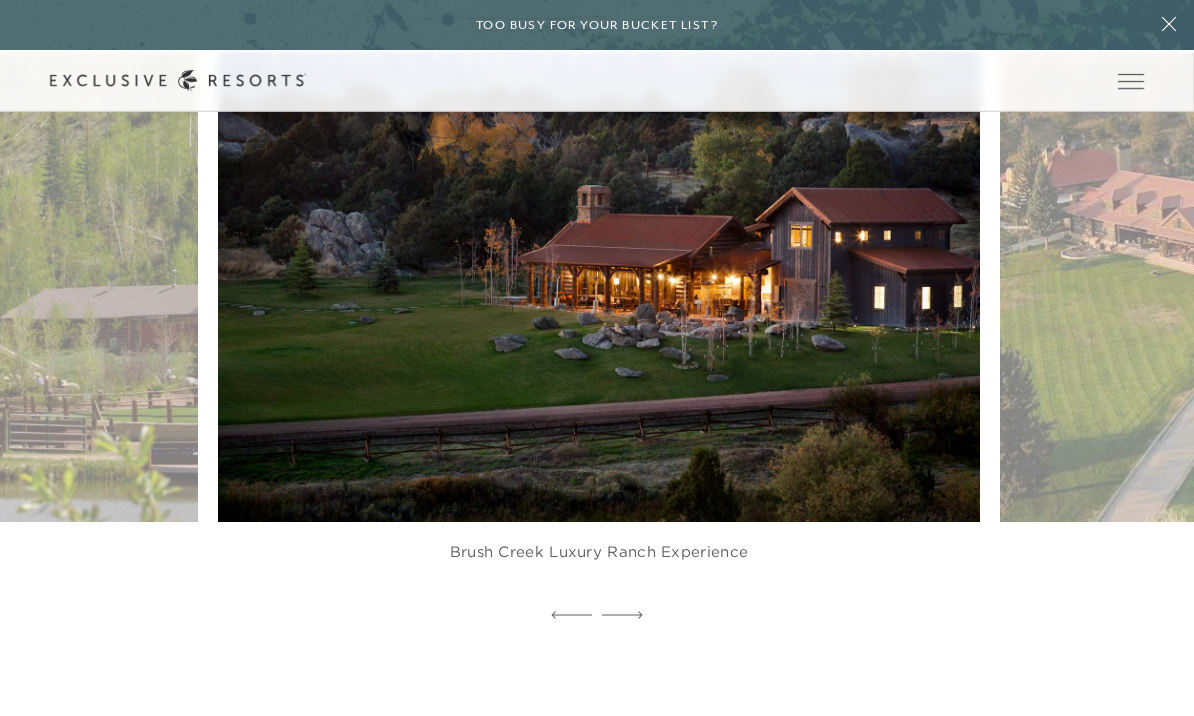 click at bounding box center [624, 287] 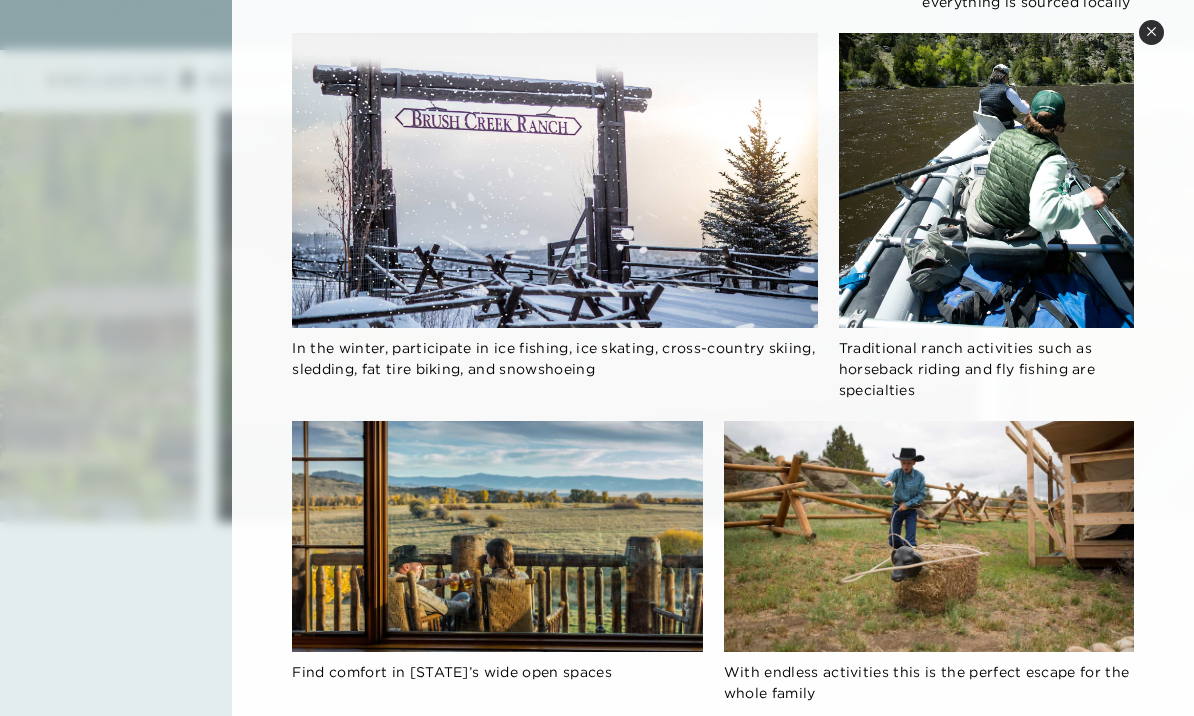 scroll, scrollTop: 1544, scrollLeft: 0, axis: vertical 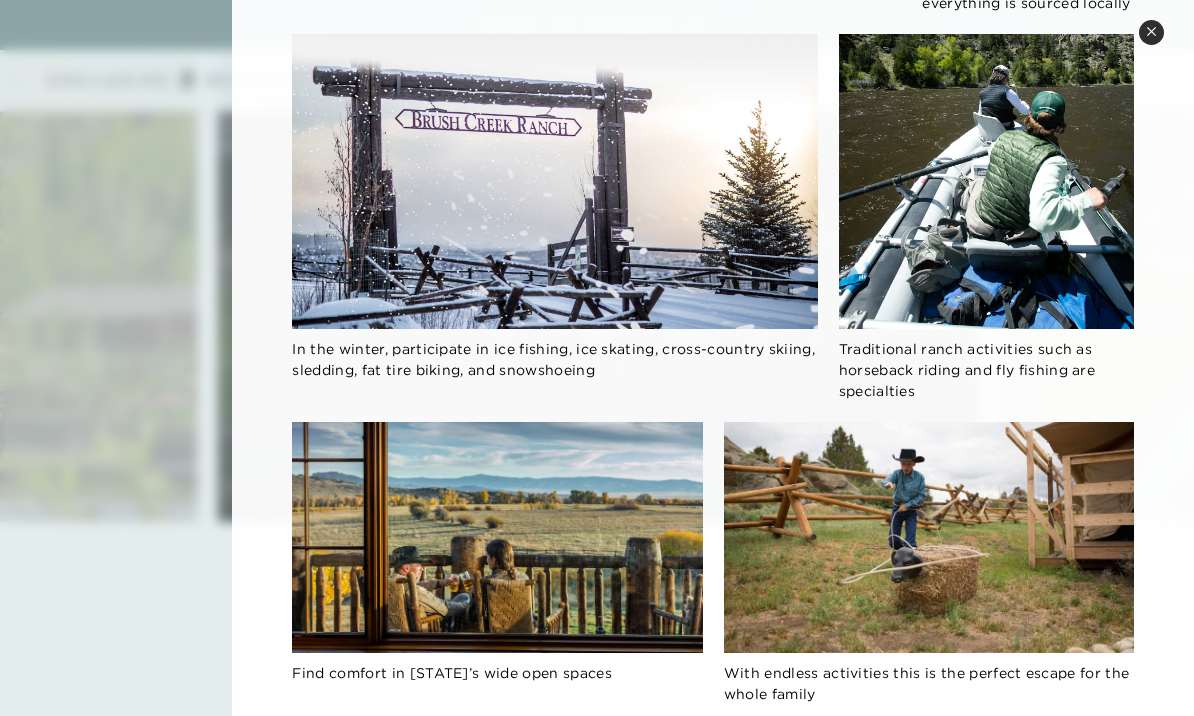 click on "Close quickview" at bounding box center [1151, 32] 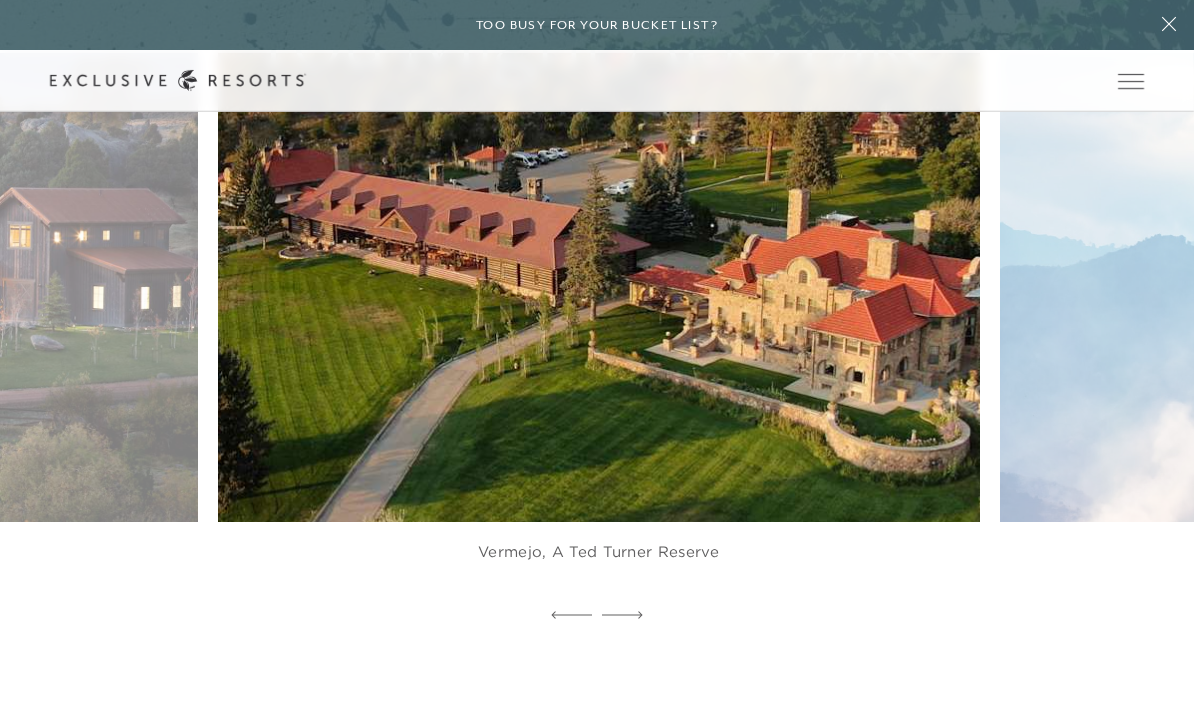 click at bounding box center (624, 287) 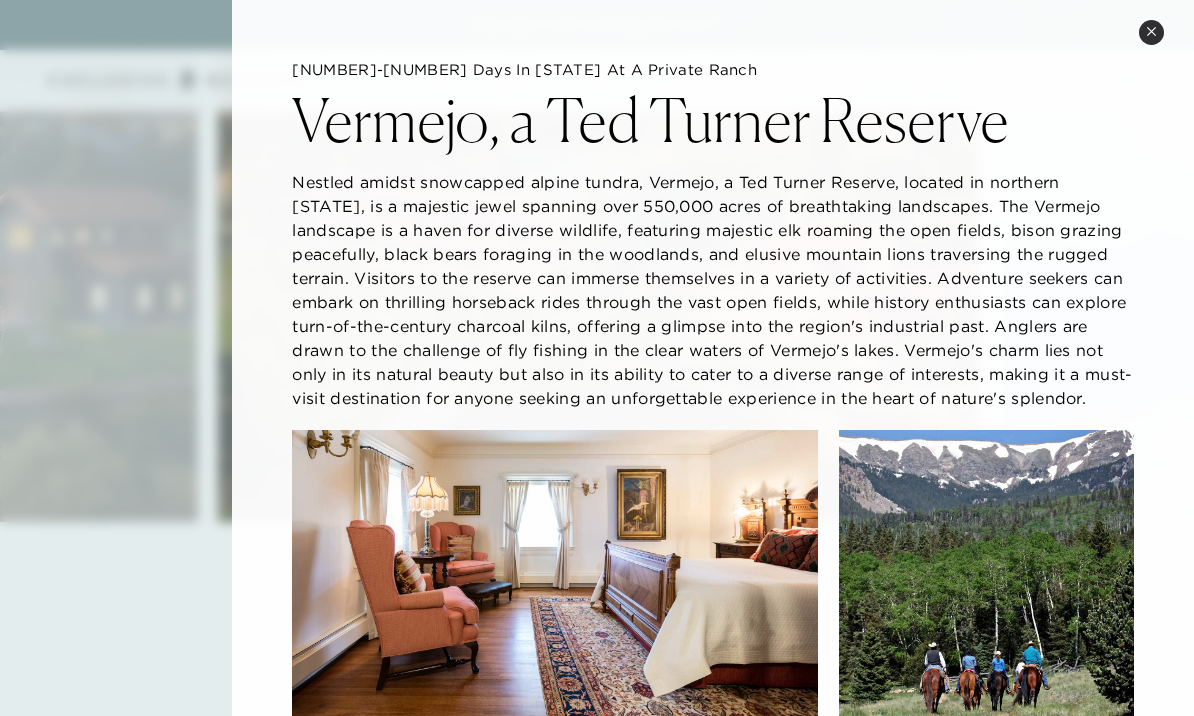 click 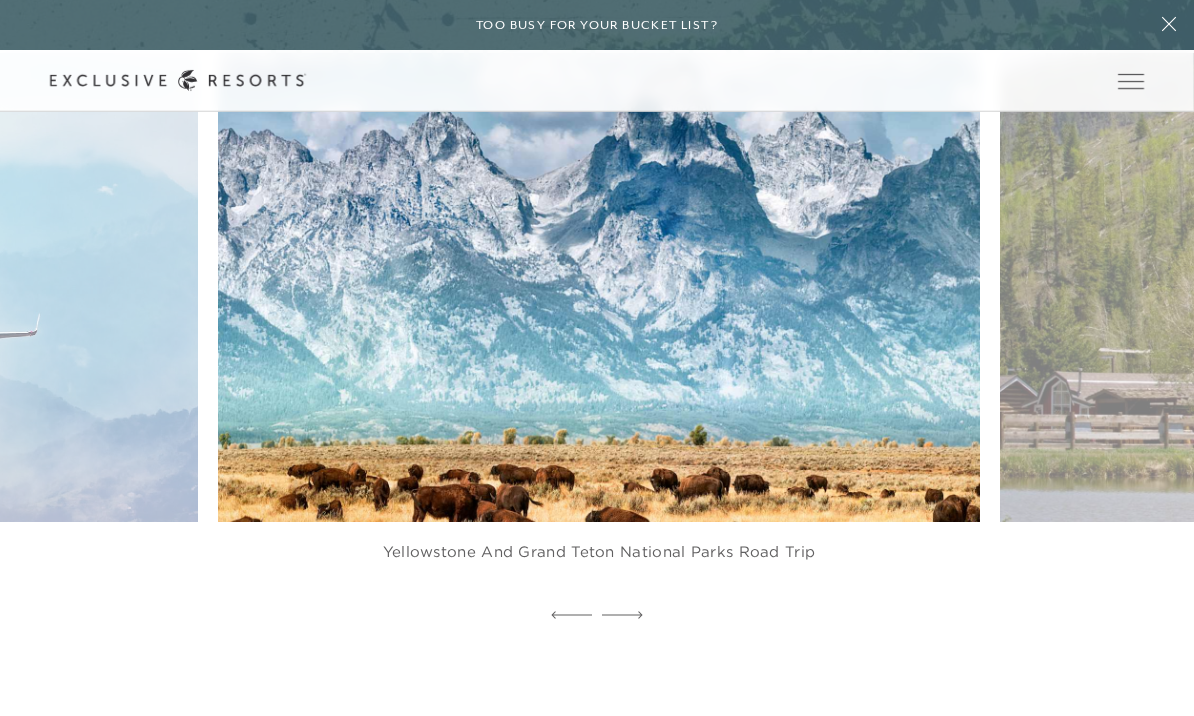 click at bounding box center [624, 287] 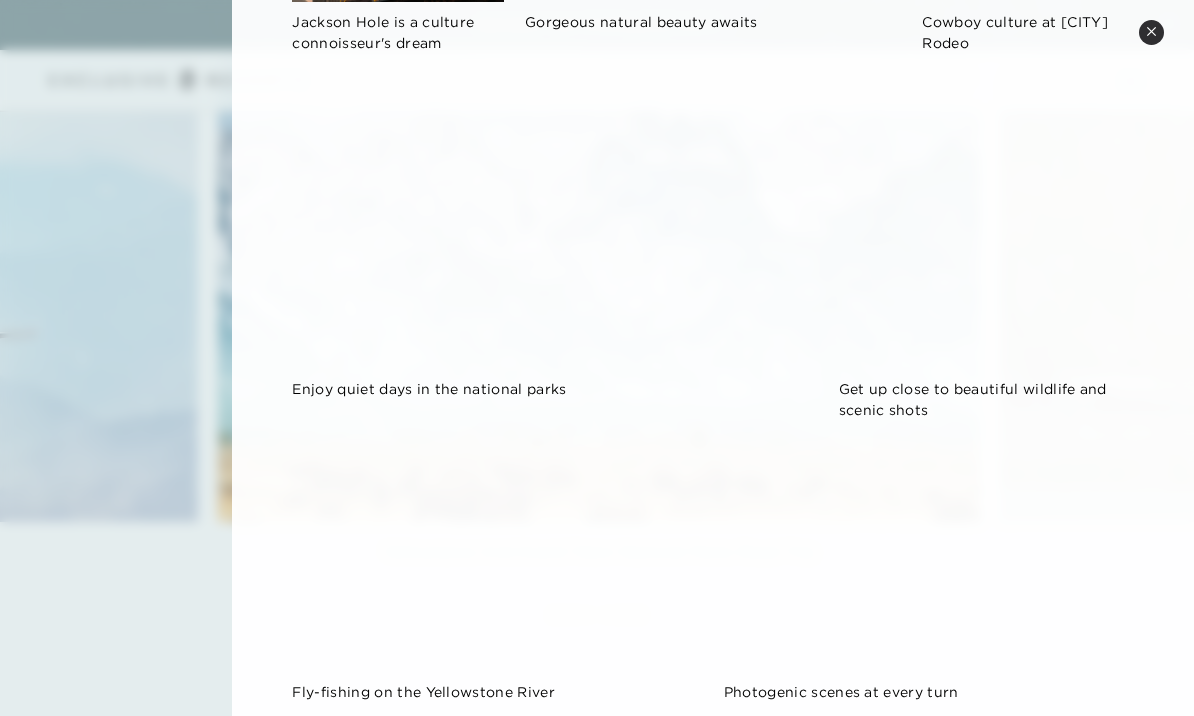 scroll, scrollTop: 1442, scrollLeft: 0, axis: vertical 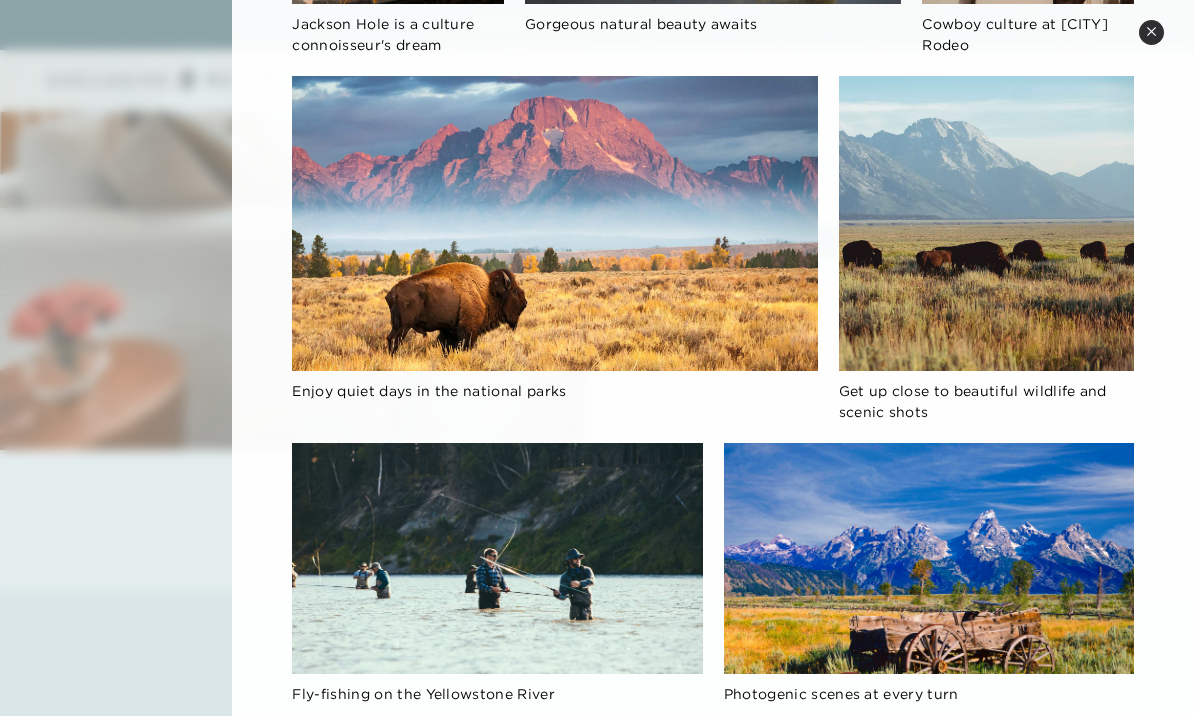 click 